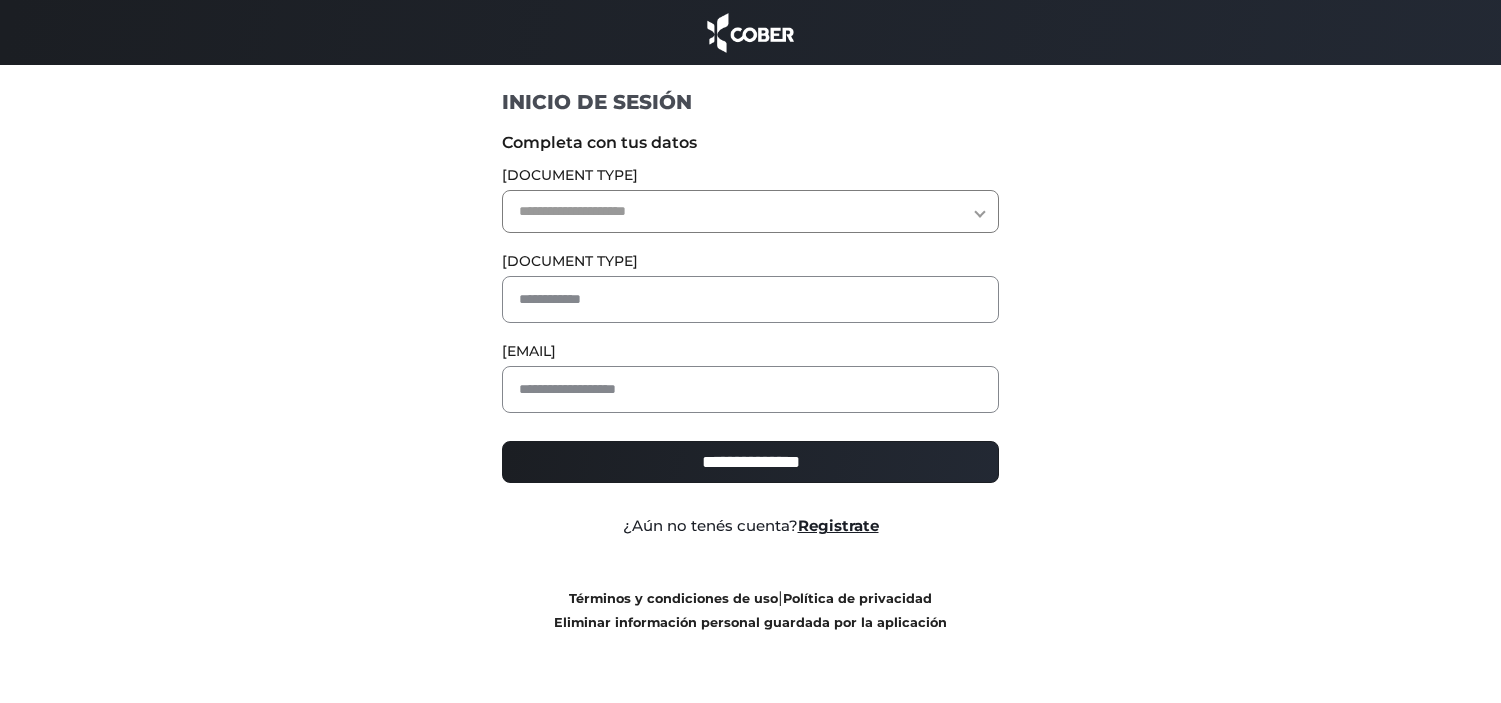 scroll, scrollTop: 0, scrollLeft: 0, axis: both 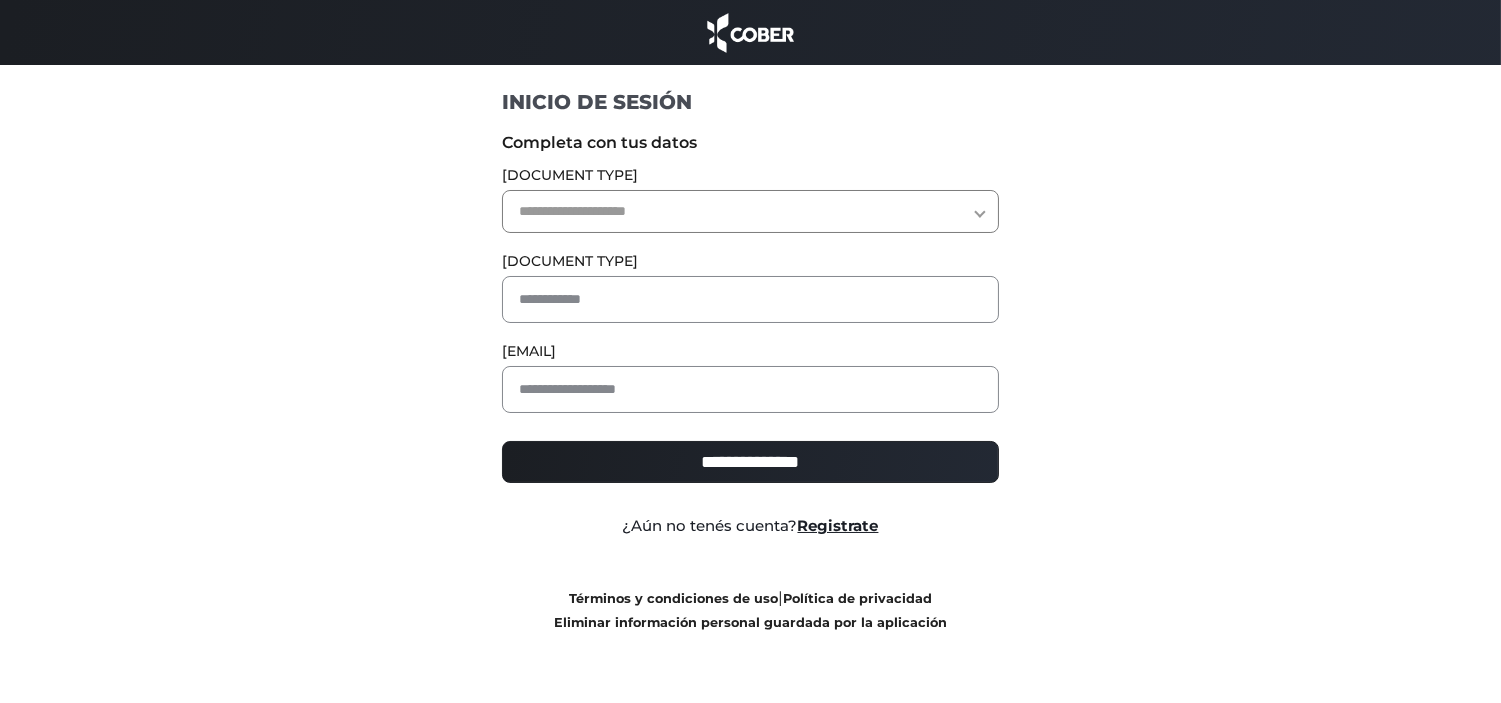 click at bounding box center (751, 32) 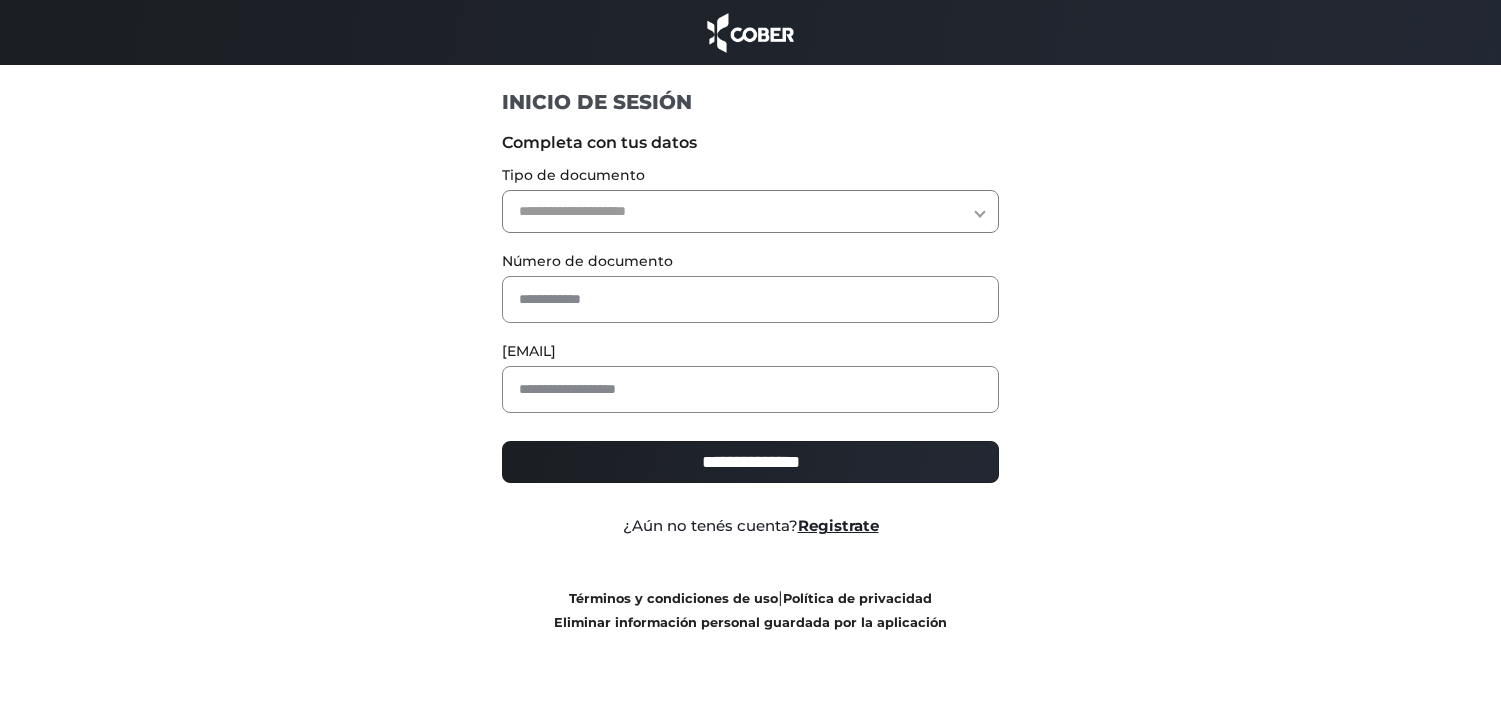 scroll, scrollTop: 0, scrollLeft: 0, axis: both 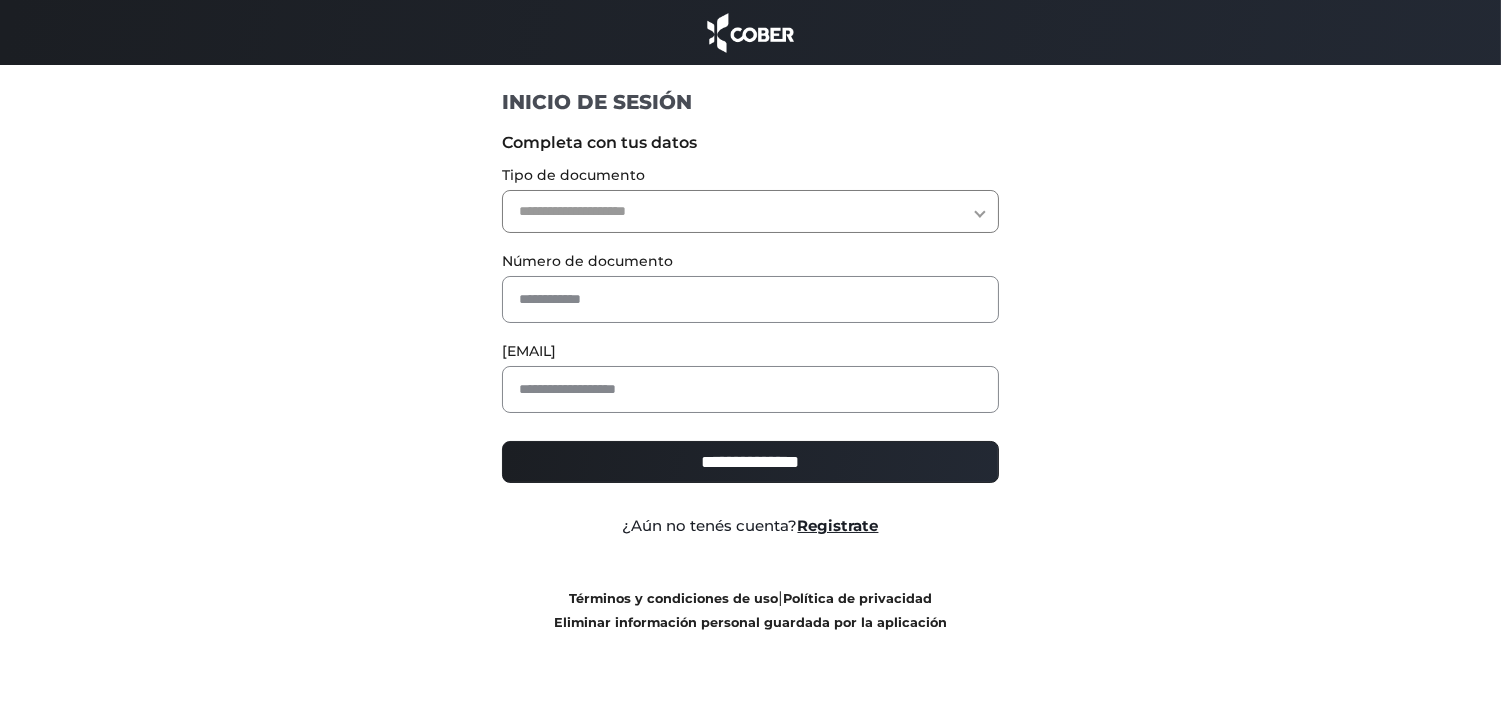 click on "**********" at bounding box center [750, 211] 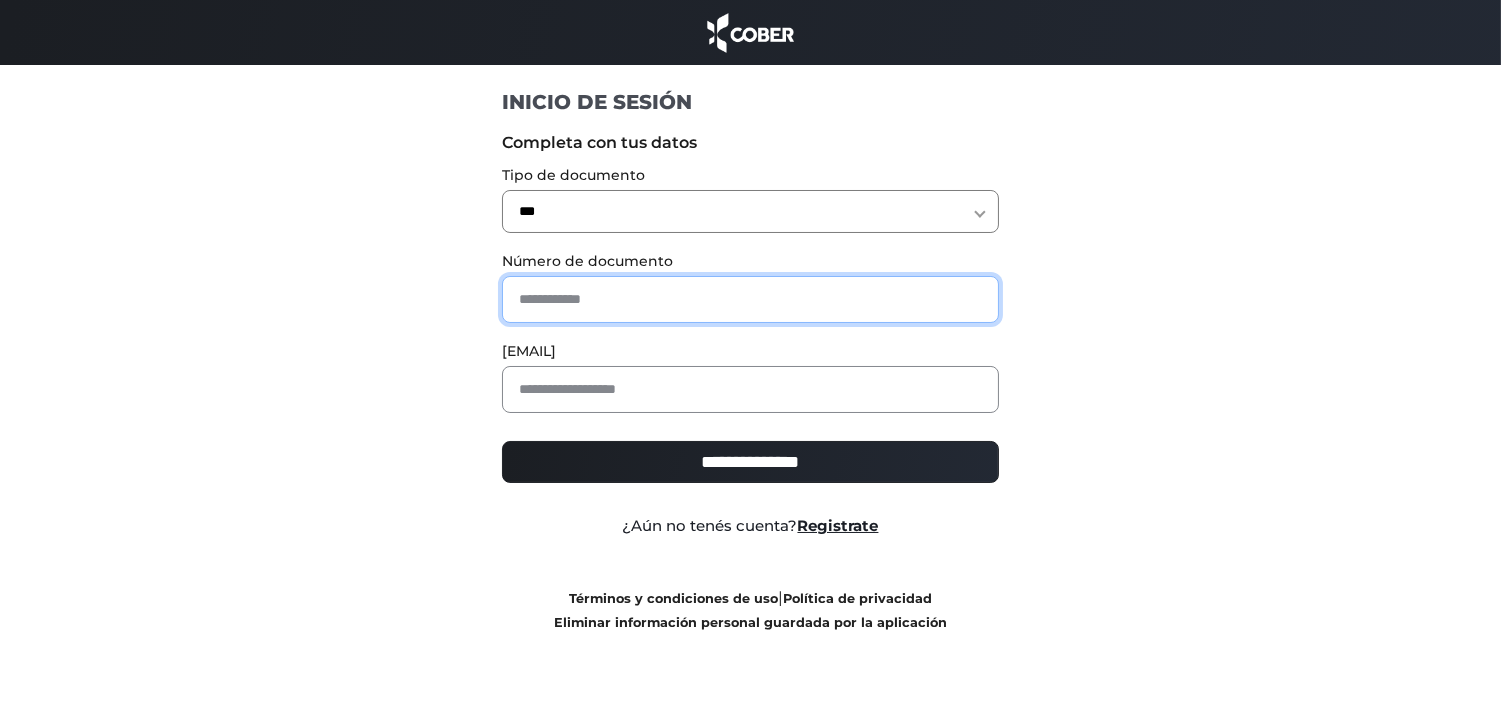 click at bounding box center [750, 299] 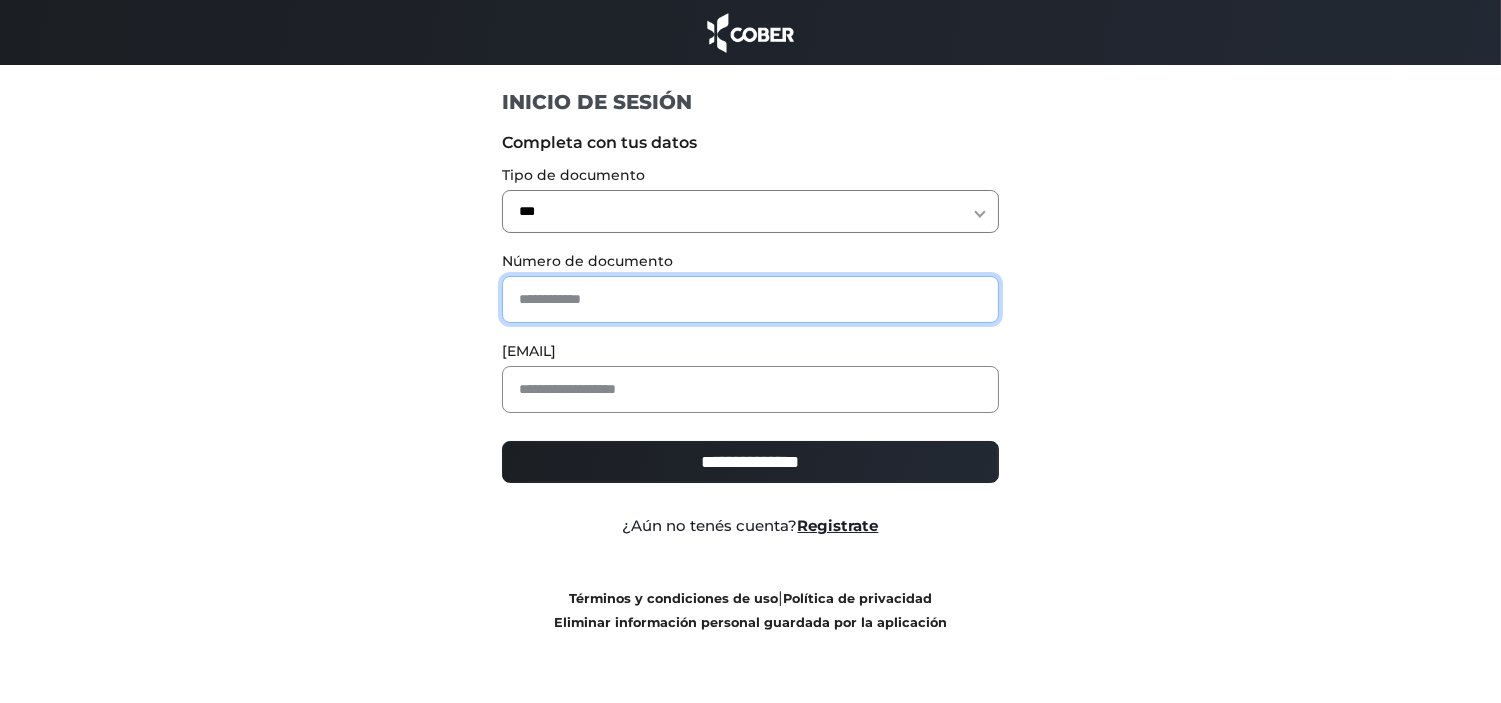 type on "********" 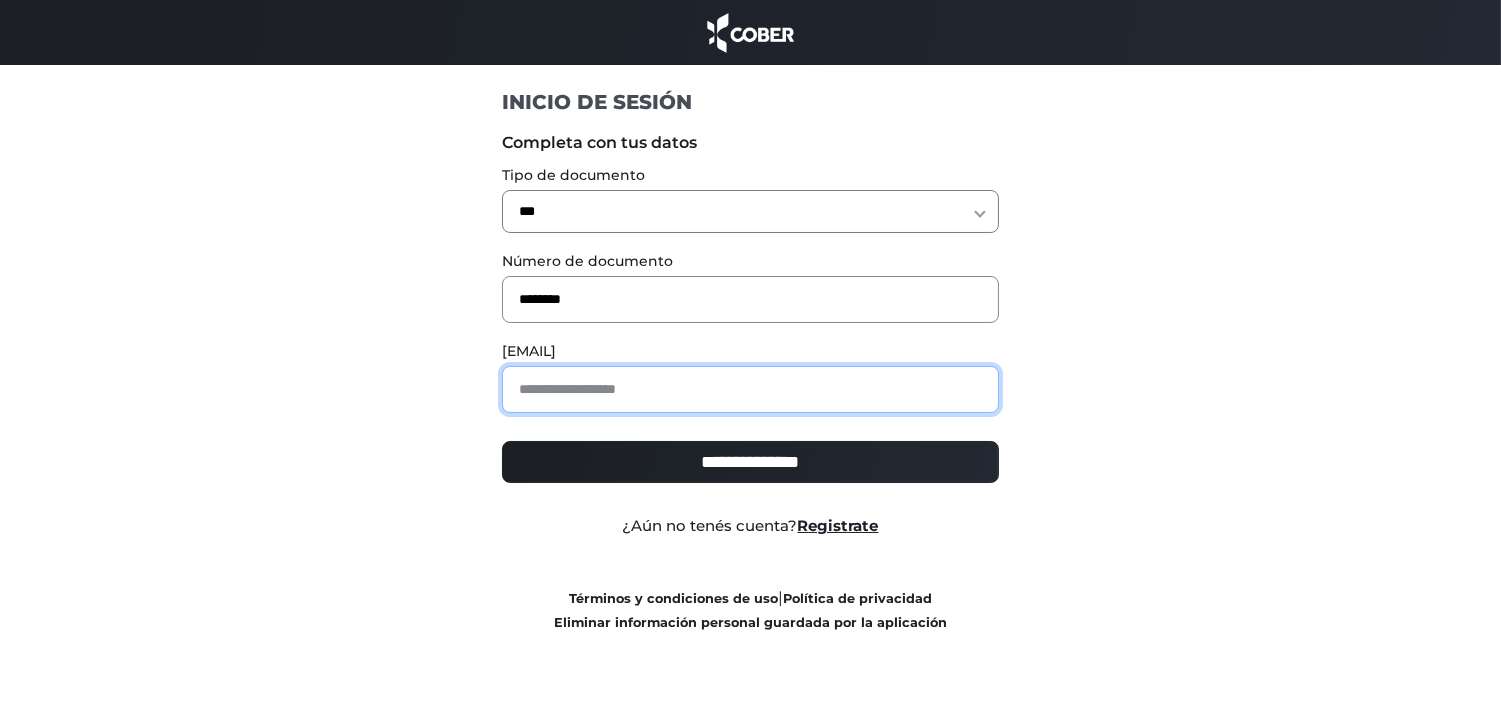 click at bounding box center [750, 389] 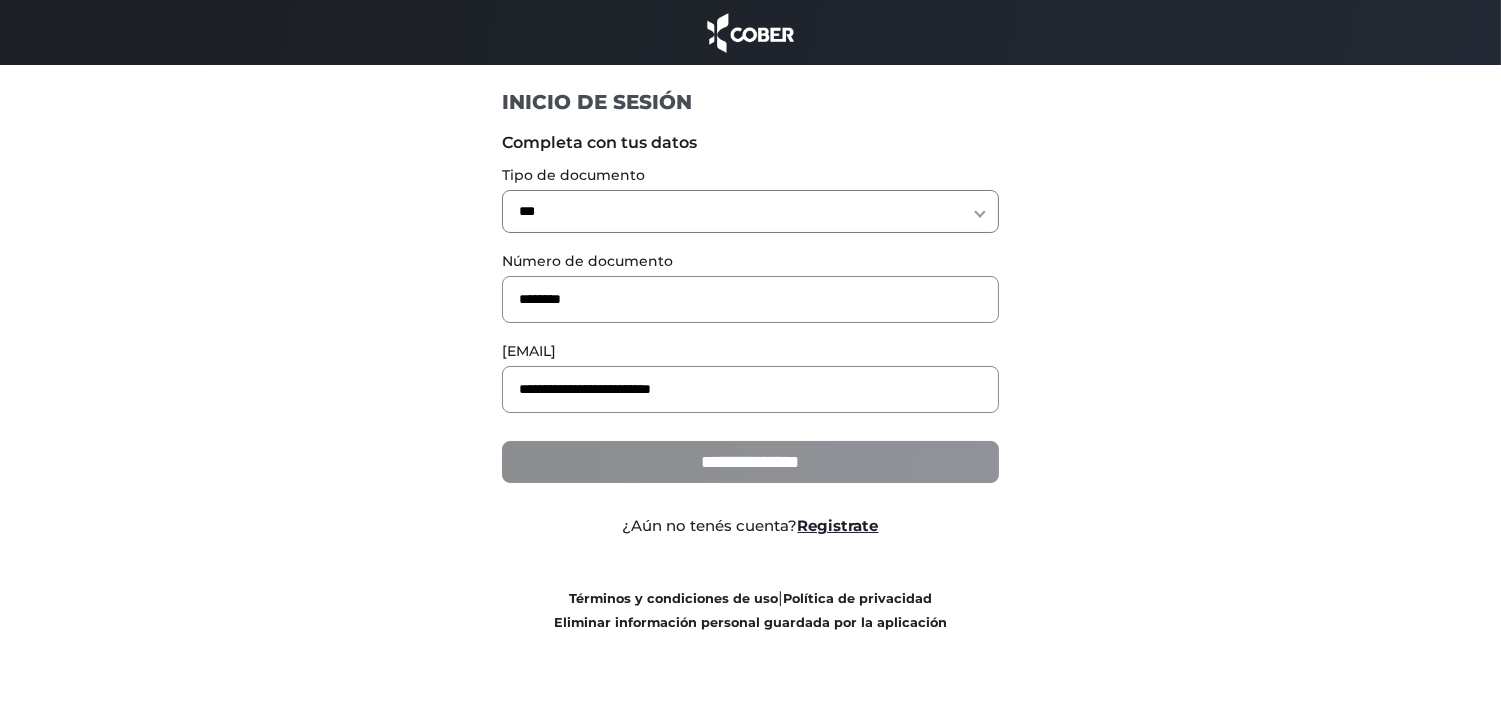 click on "**********" at bounding box center (750, 462) 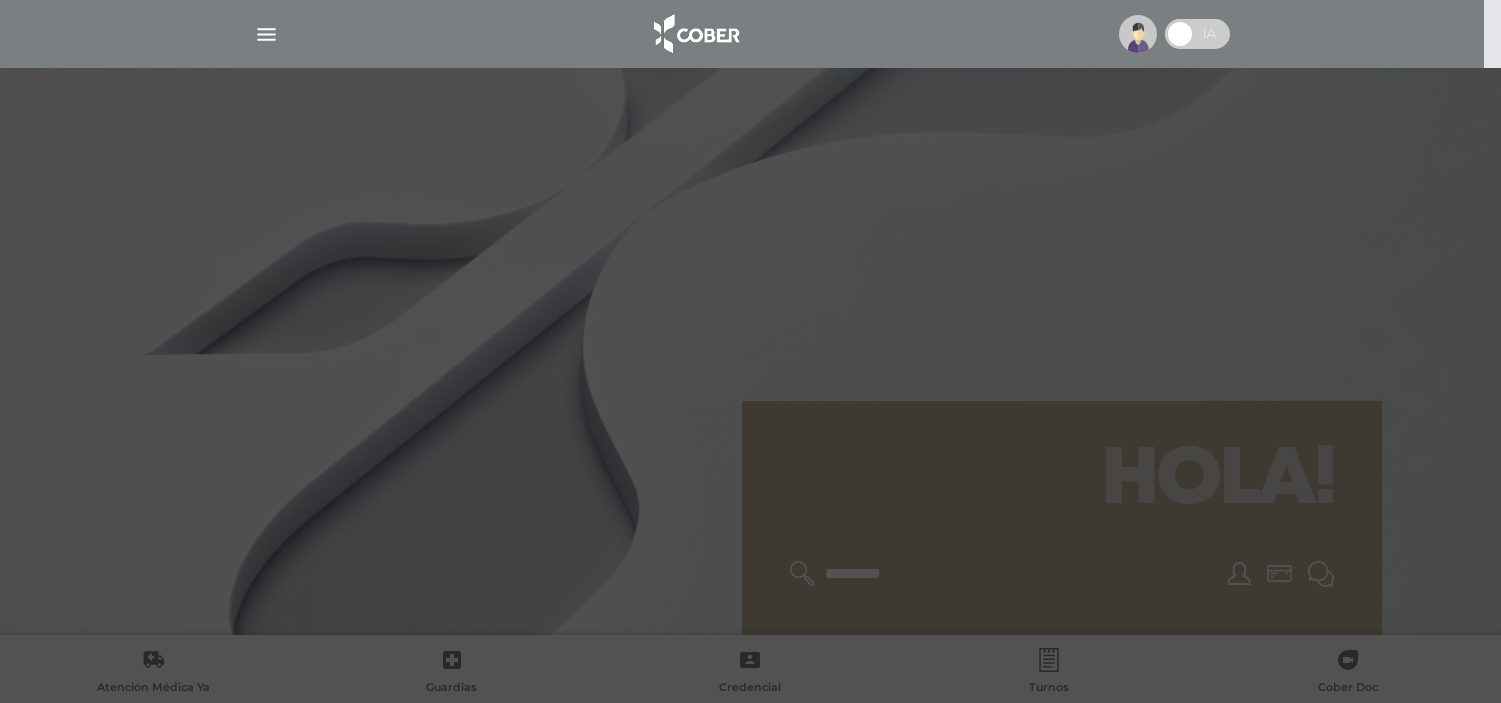 scroll, scrollTop: 0, scrollLeft: 0, axis: both 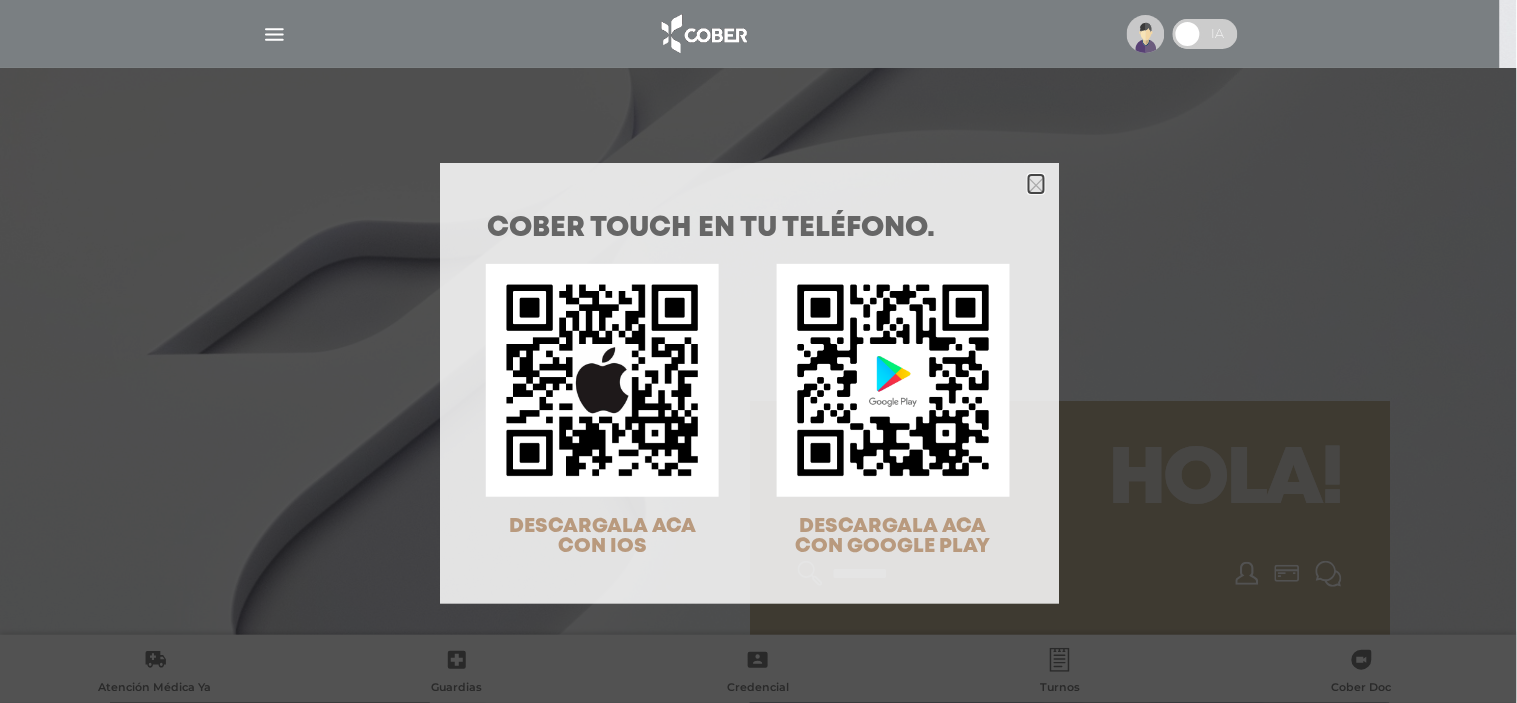 click at bounding box center (1036, 184) 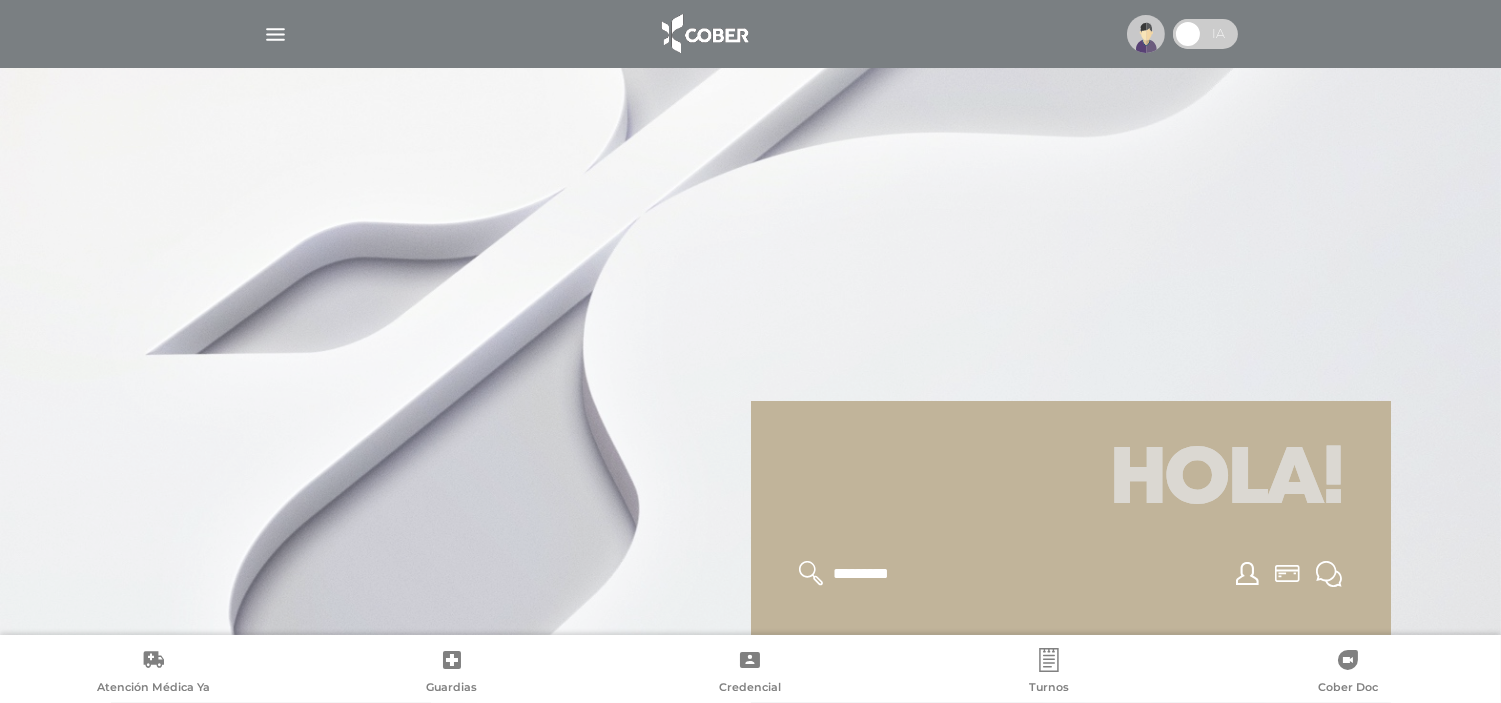 click at bounding box center (1205, 34) 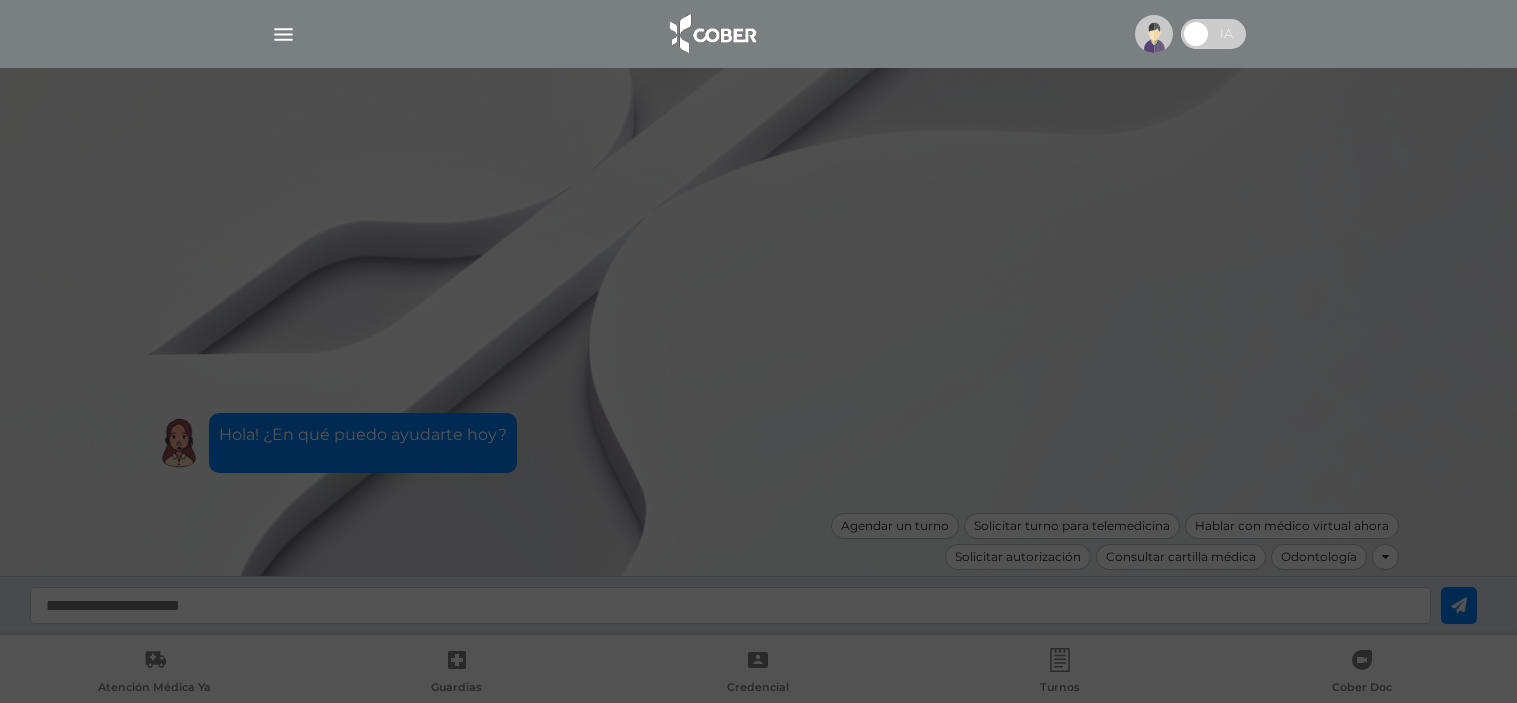 scroll, scrollTop: 0, scrollLeft: 0, axis: both 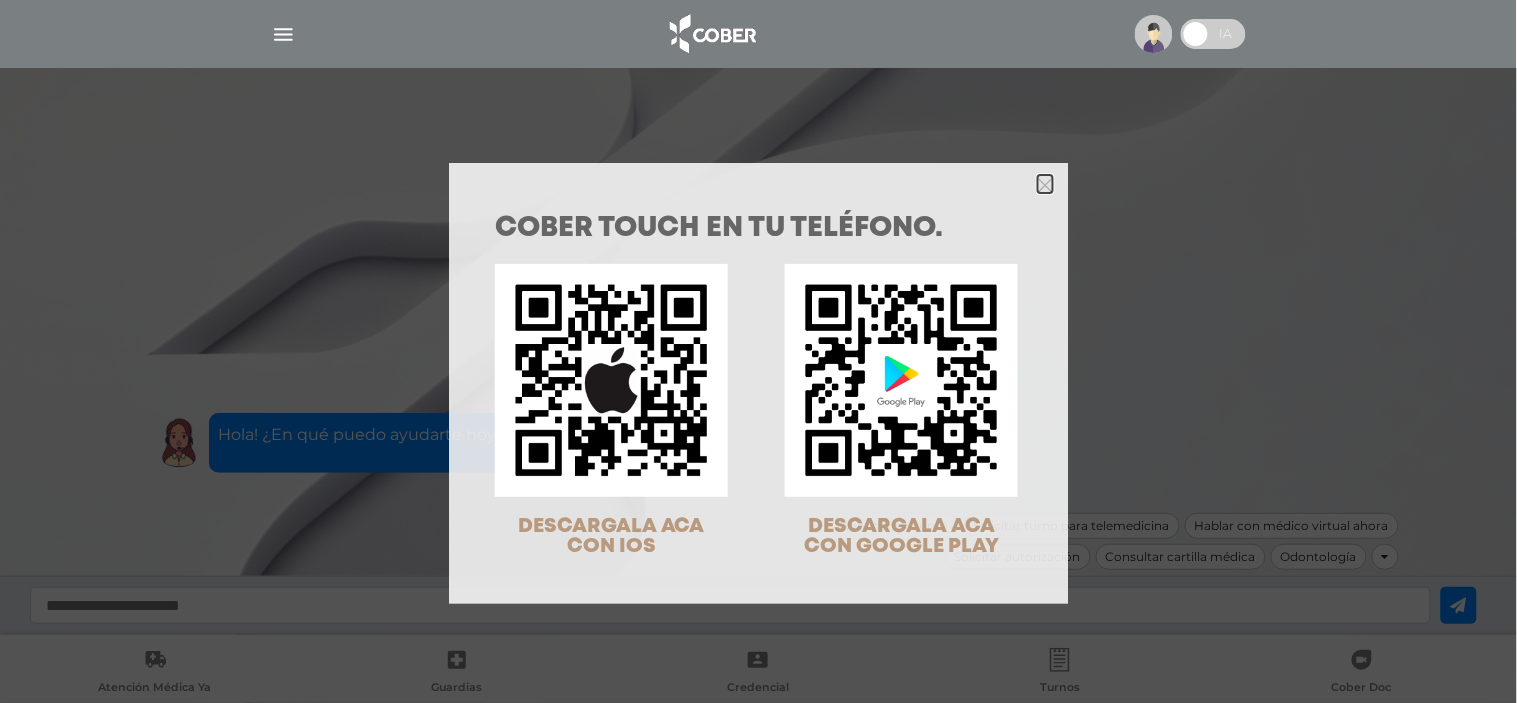 click 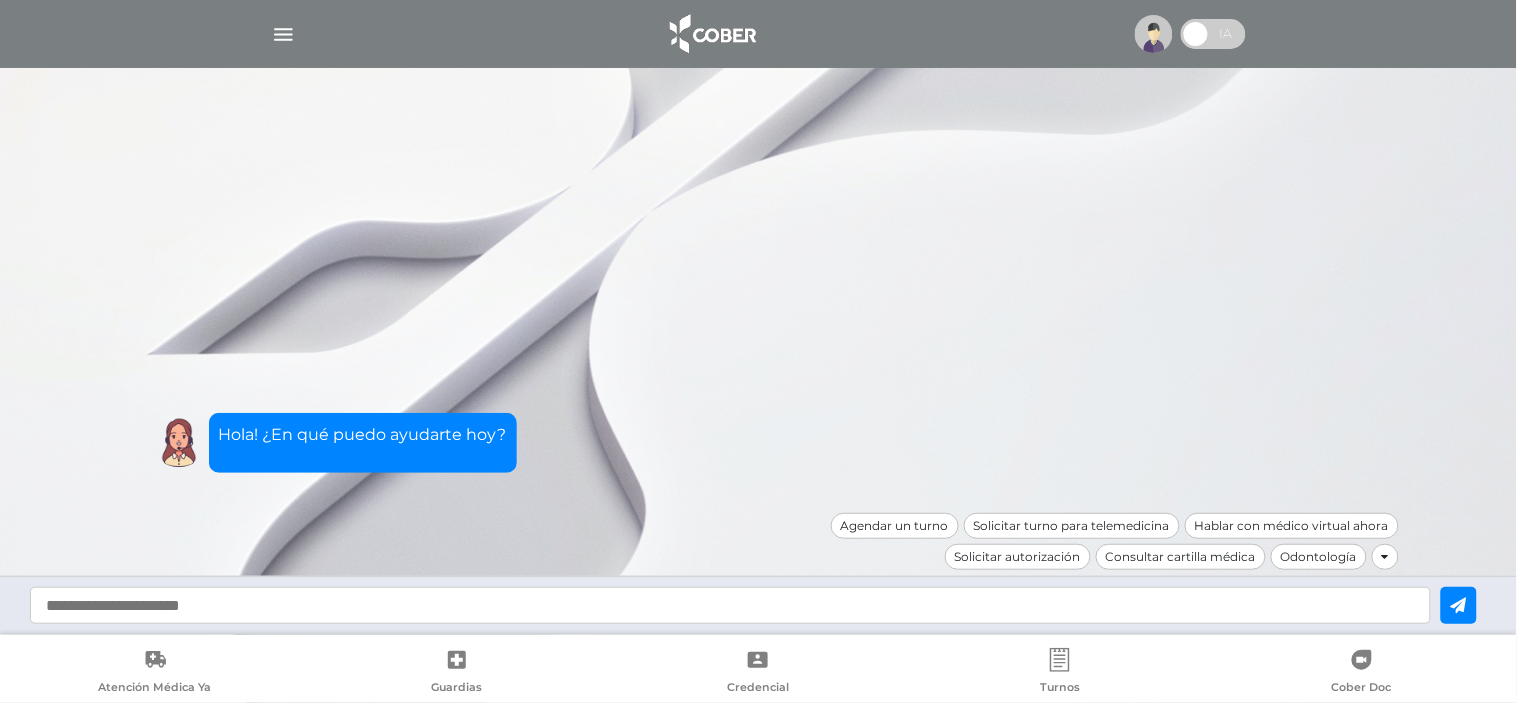 click at bounding box center [730, 605] 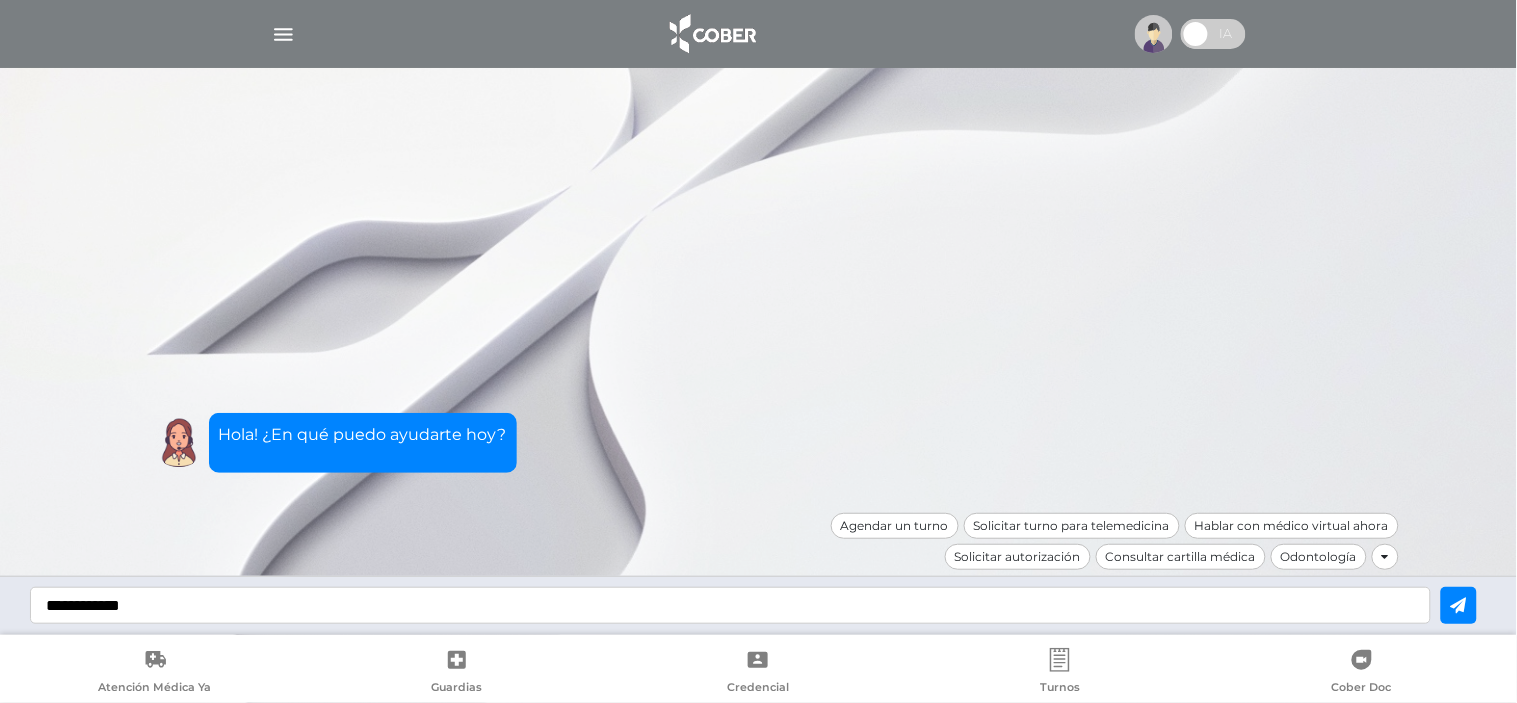 type on "**********" 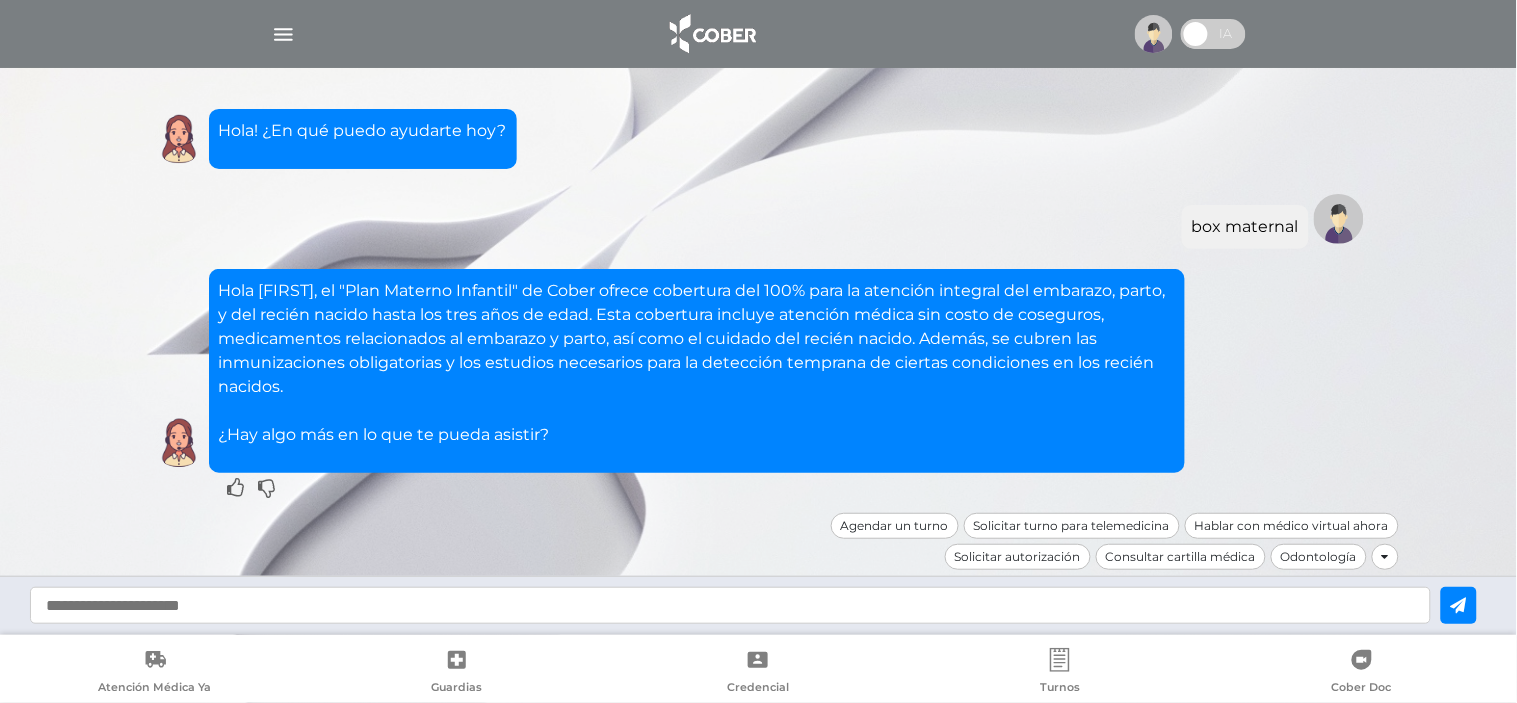 click at bounding box center [1154, 34] 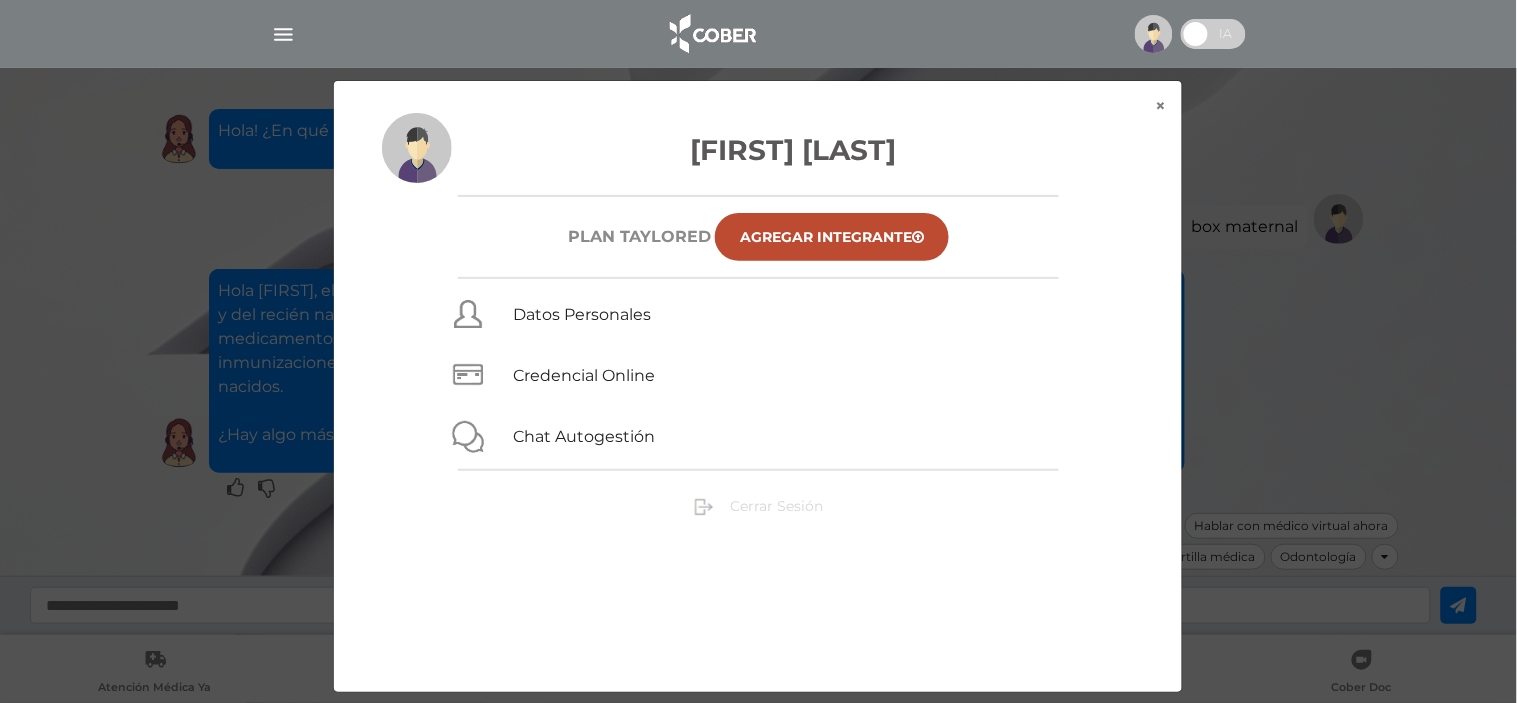 click on "Cerrar Sesión" at bounding box center [776, 506] 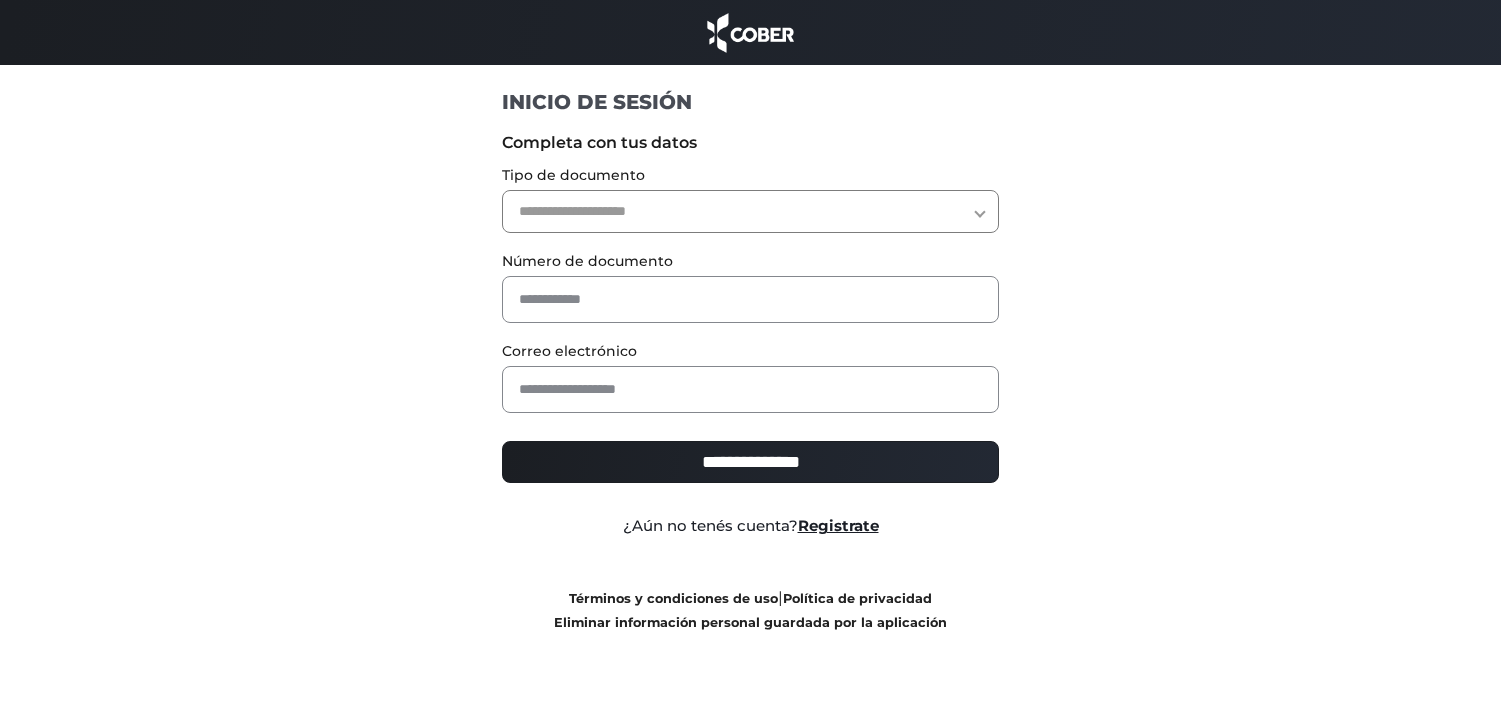 scroll, scrollTop: 0, scrollLeft: 0, axis: both 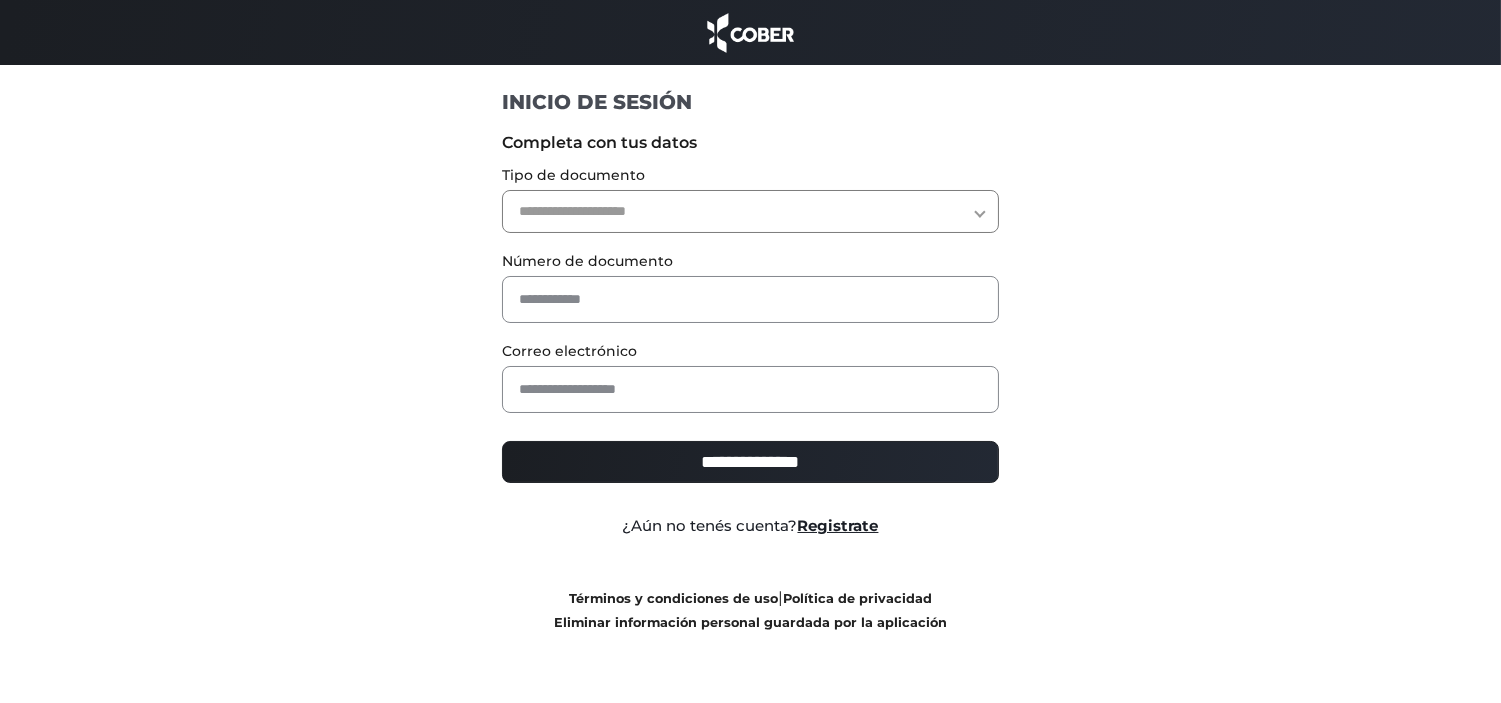 click on "**********" at bounding box center (750, 211) 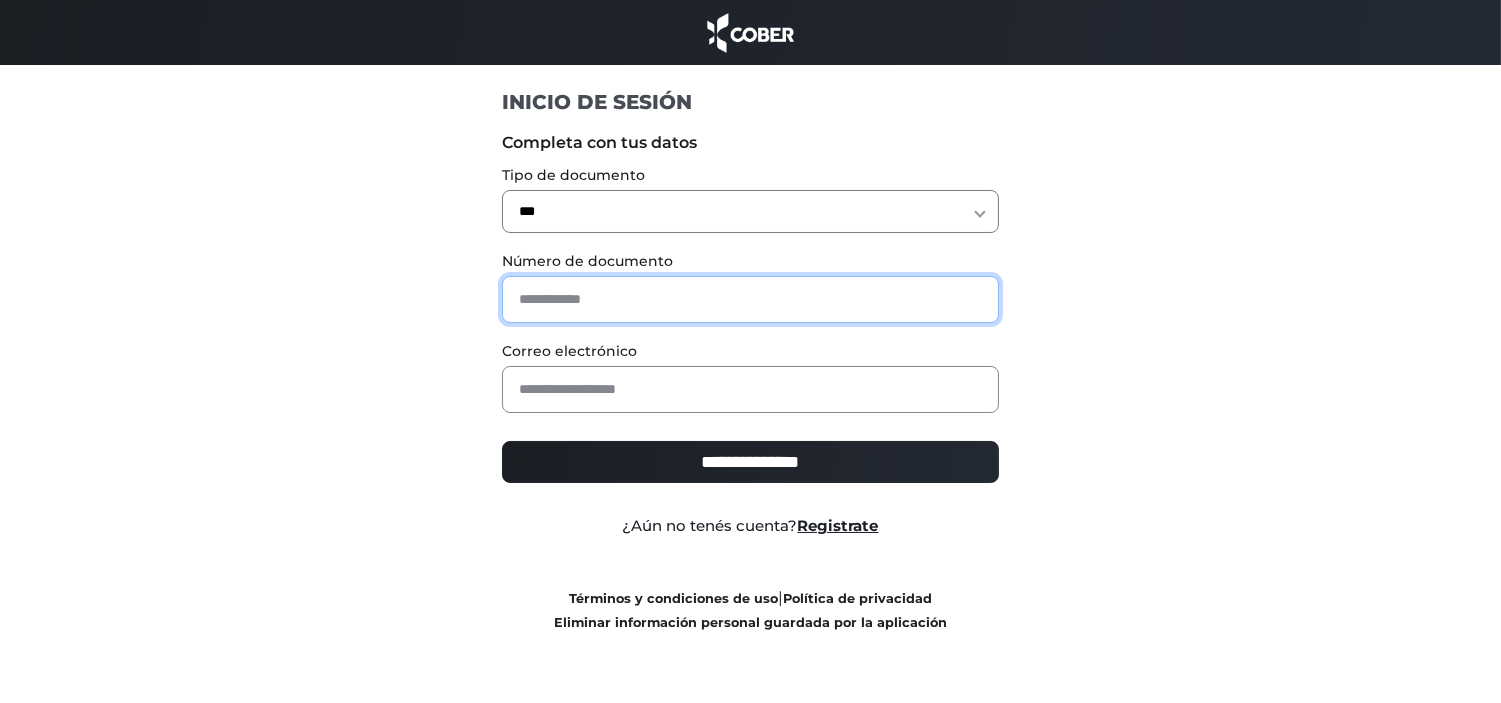 click at bounding box center [750, 299] 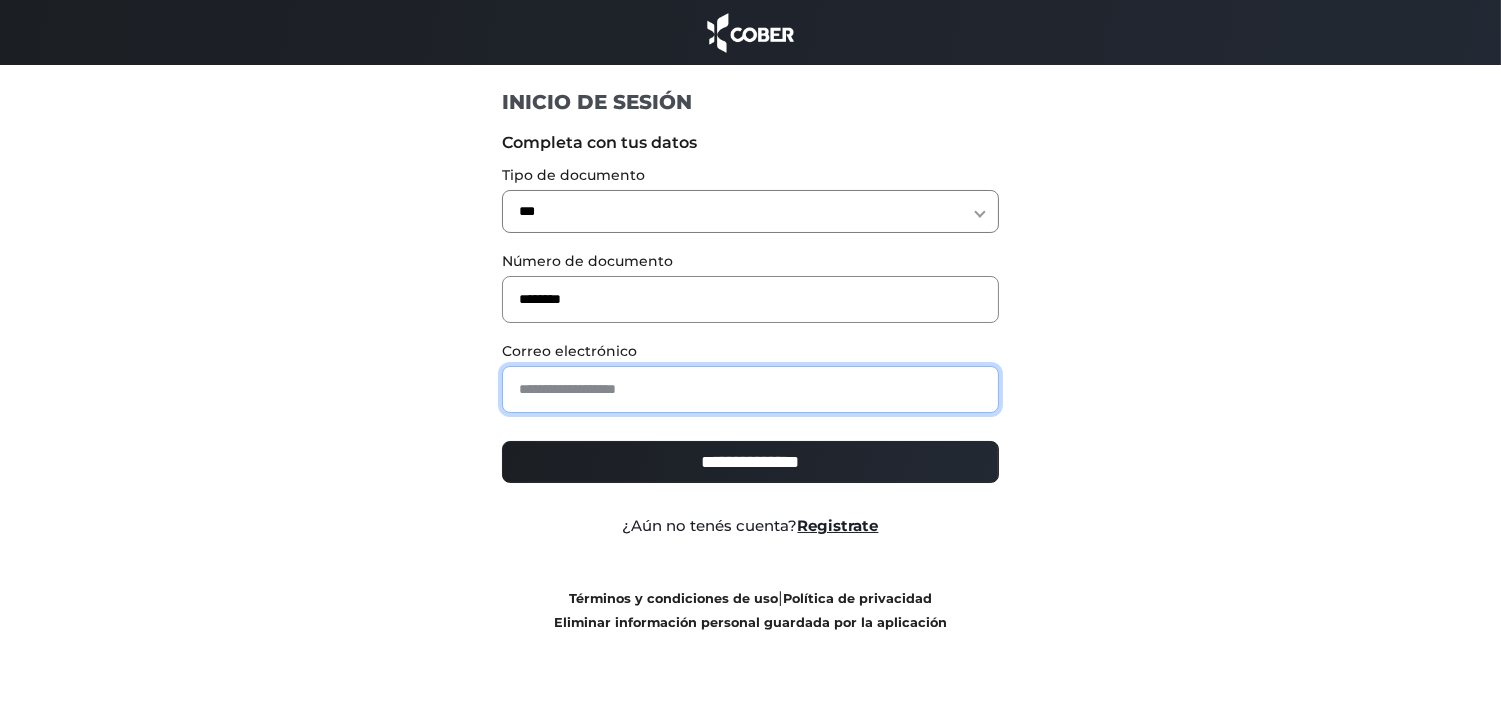 click at bounding box center [750, 389] 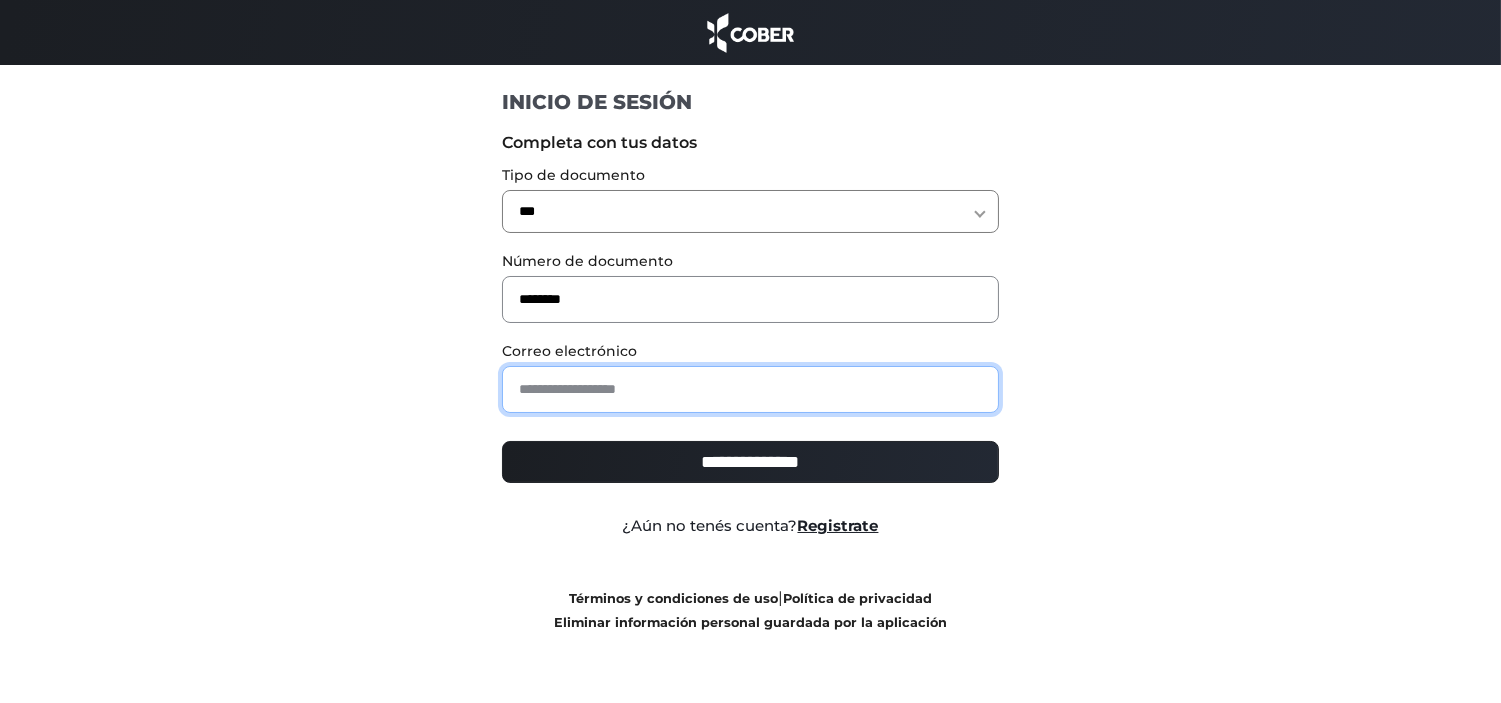 type on "**********" 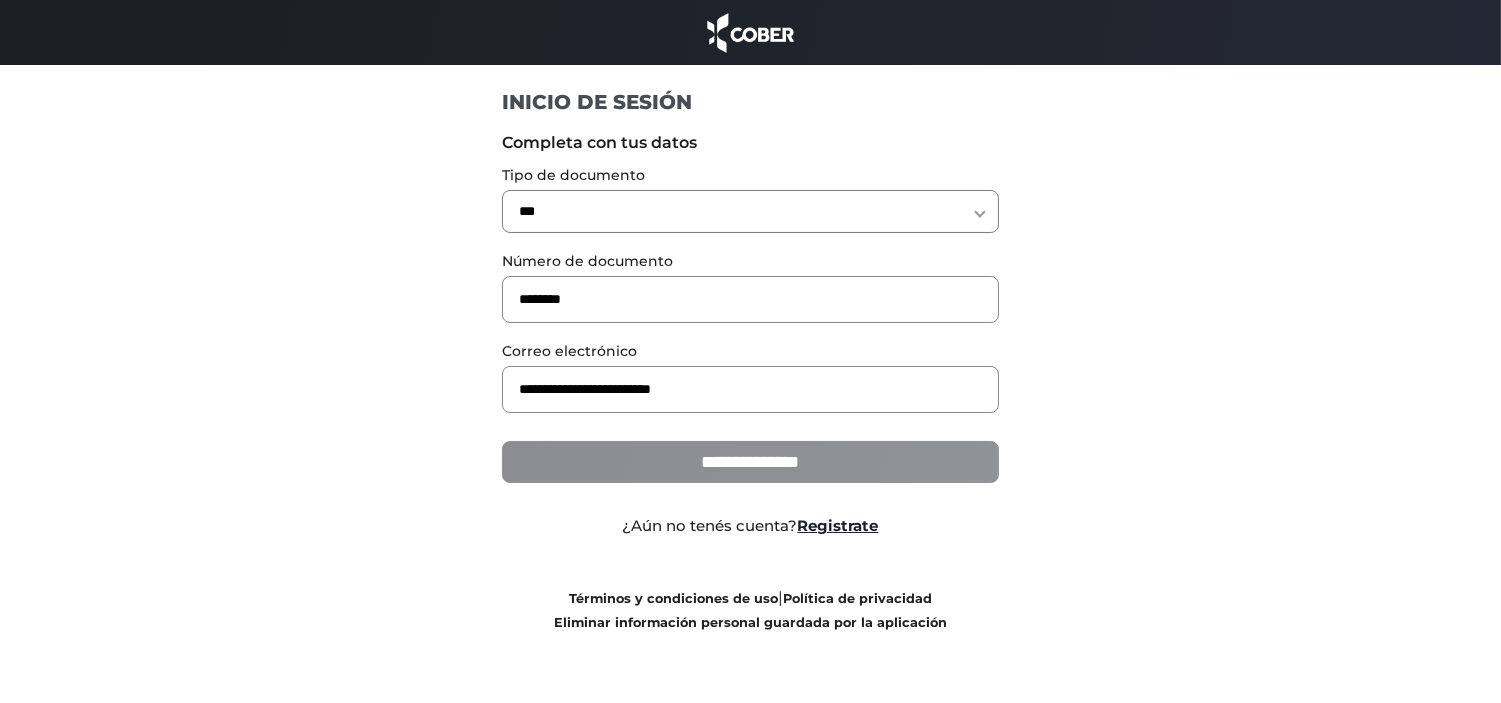 click on "**********" at bounding box center [750, 462] 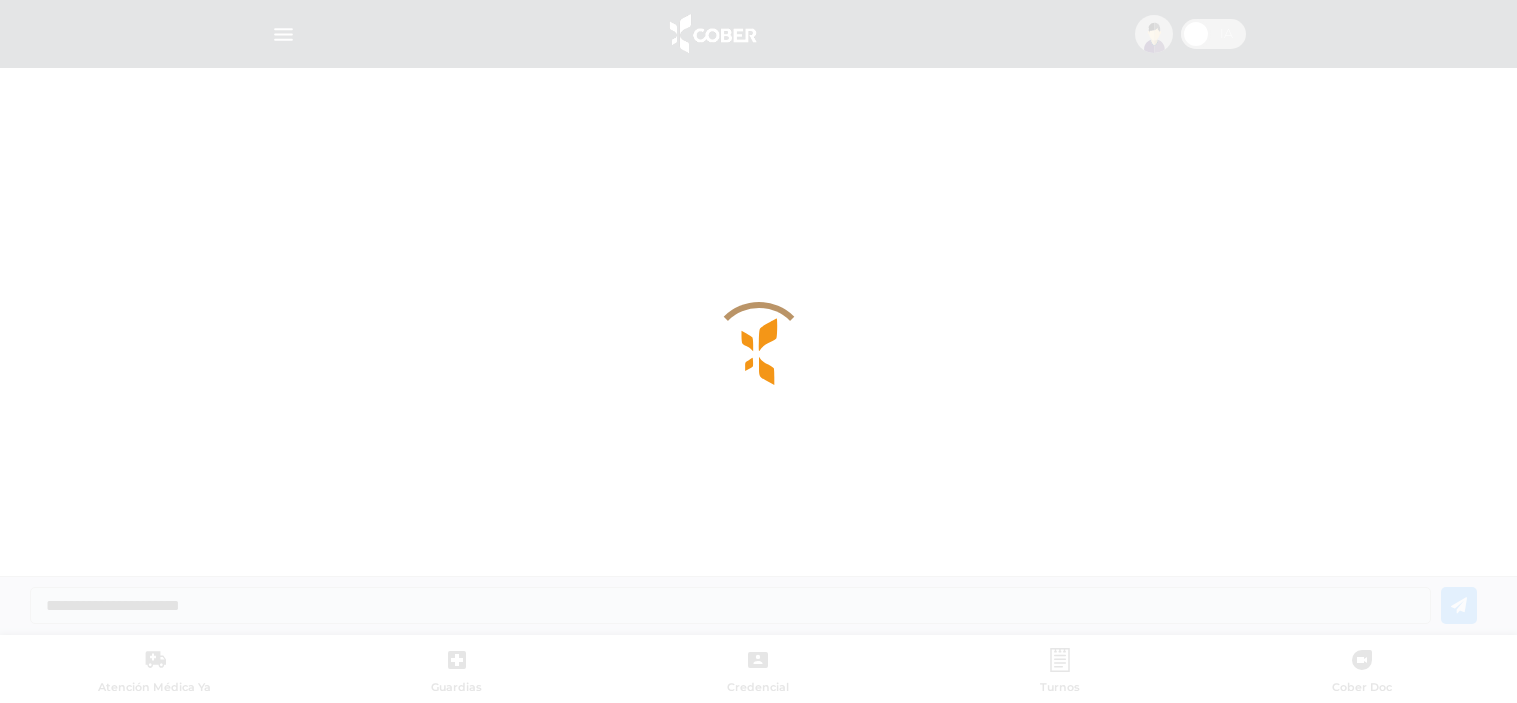 scroll, scrollTop: 0, scrollLeft: 0, axis: both 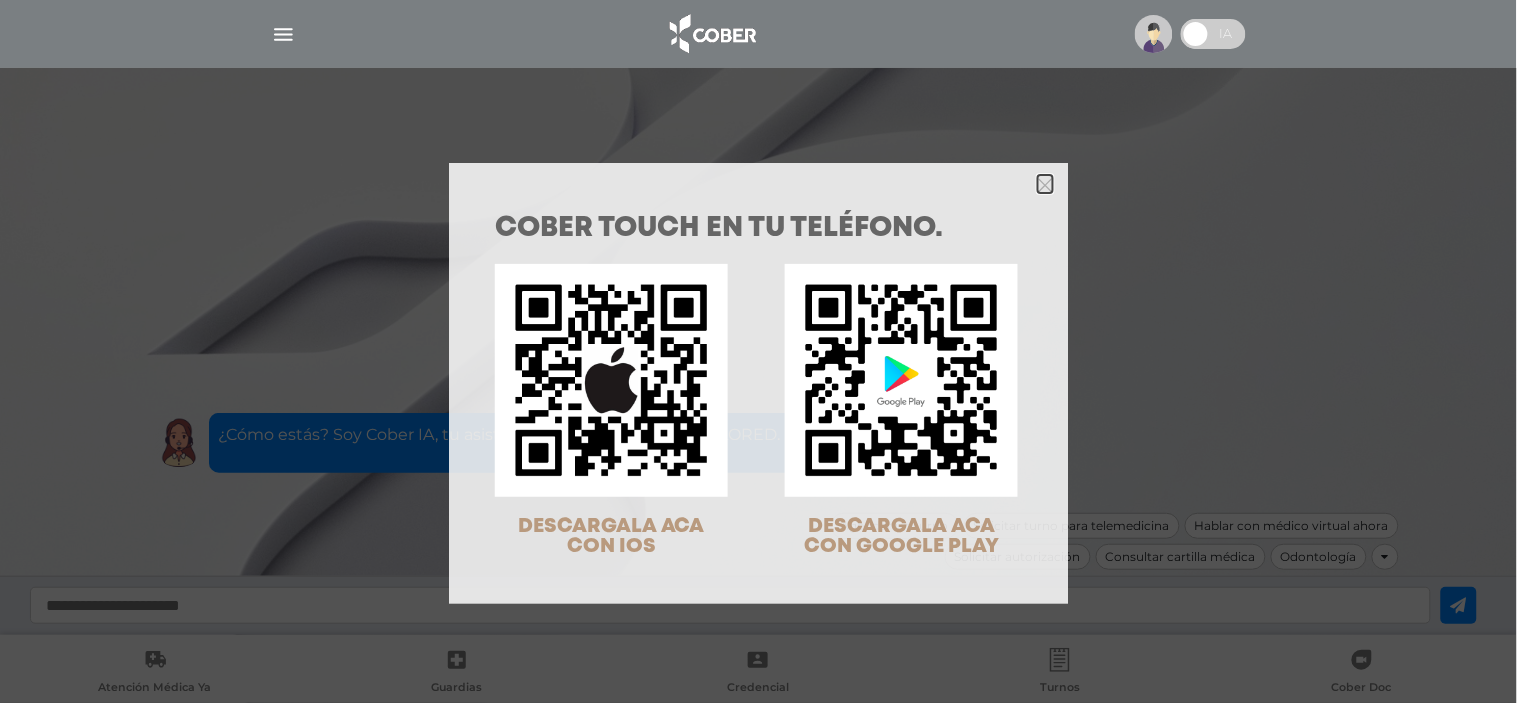 click 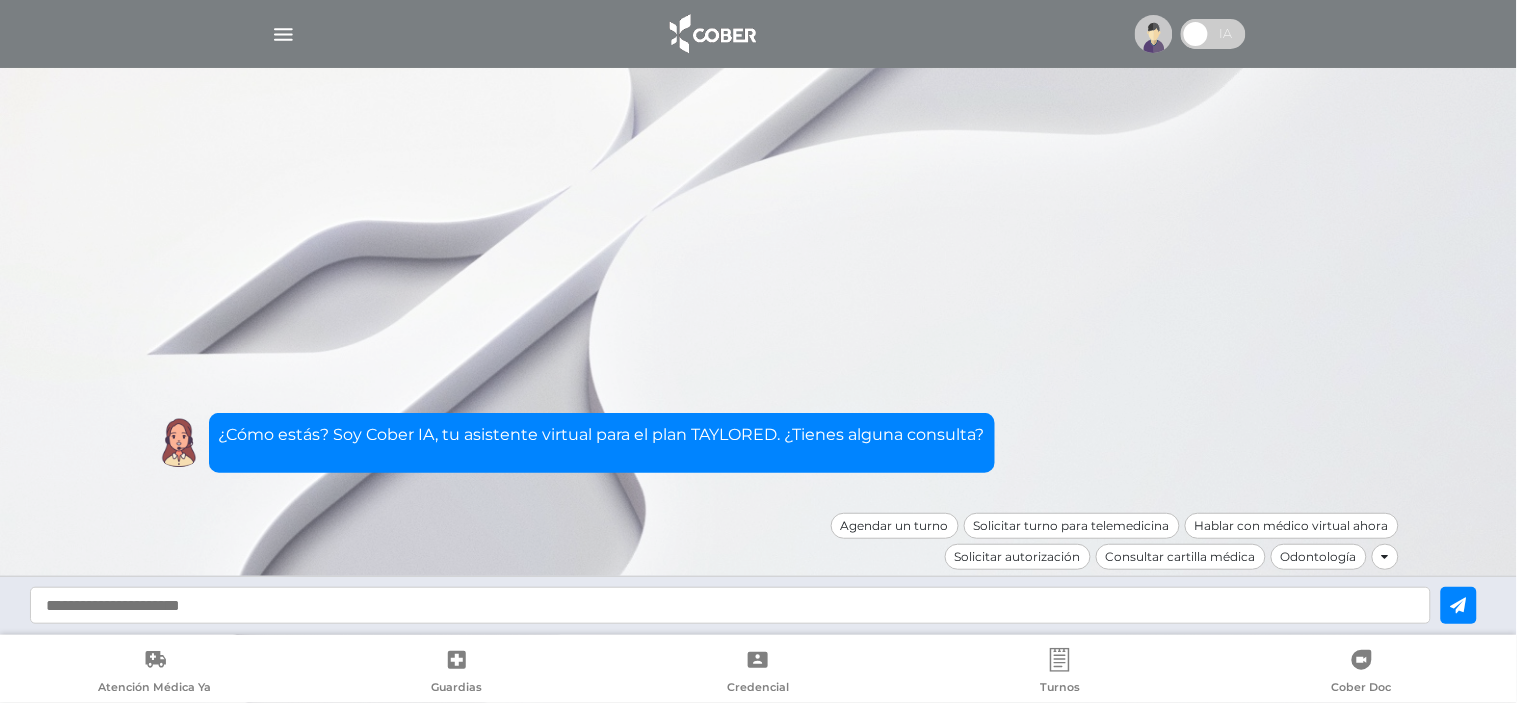 click at bounding box center (1213, 34) 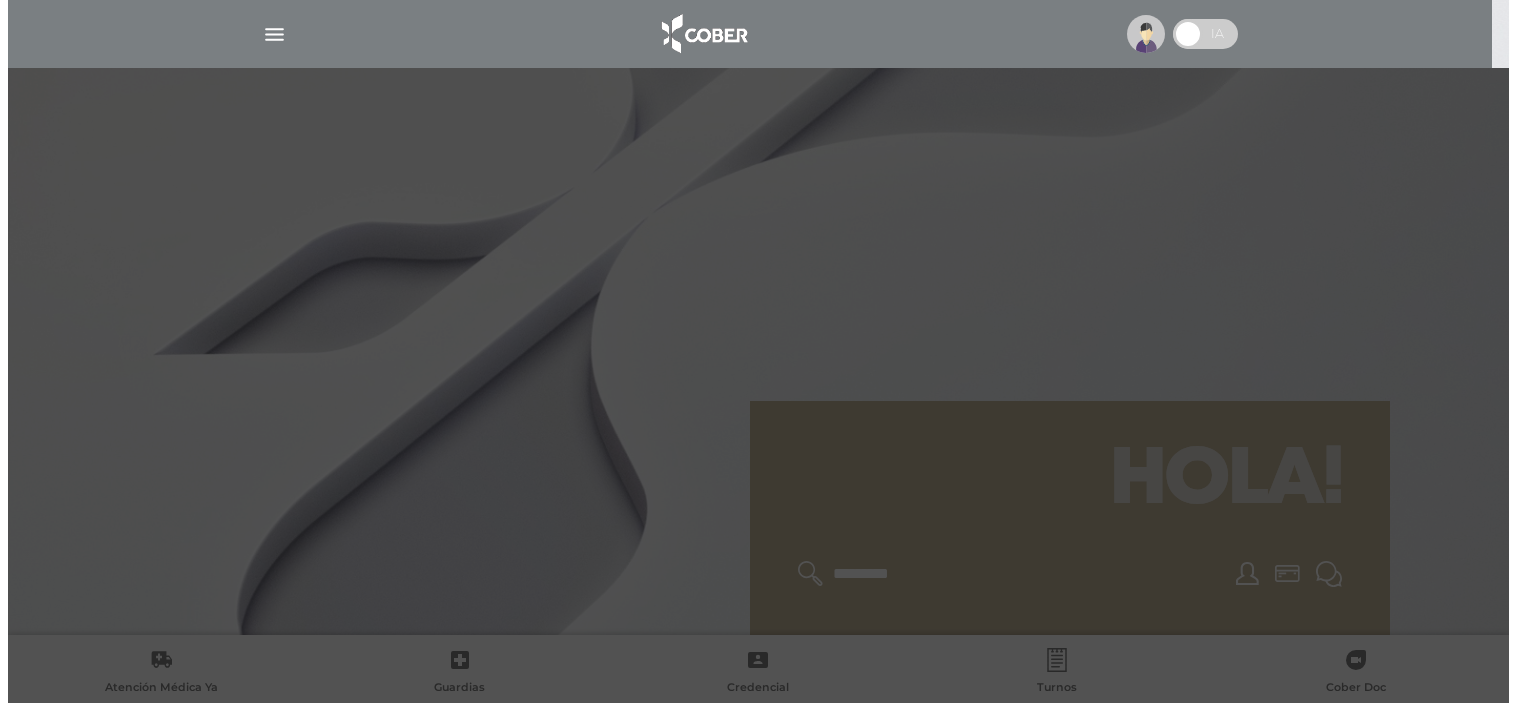 scroll, scrollTop: 0, scrollLeft: 0, axis: both 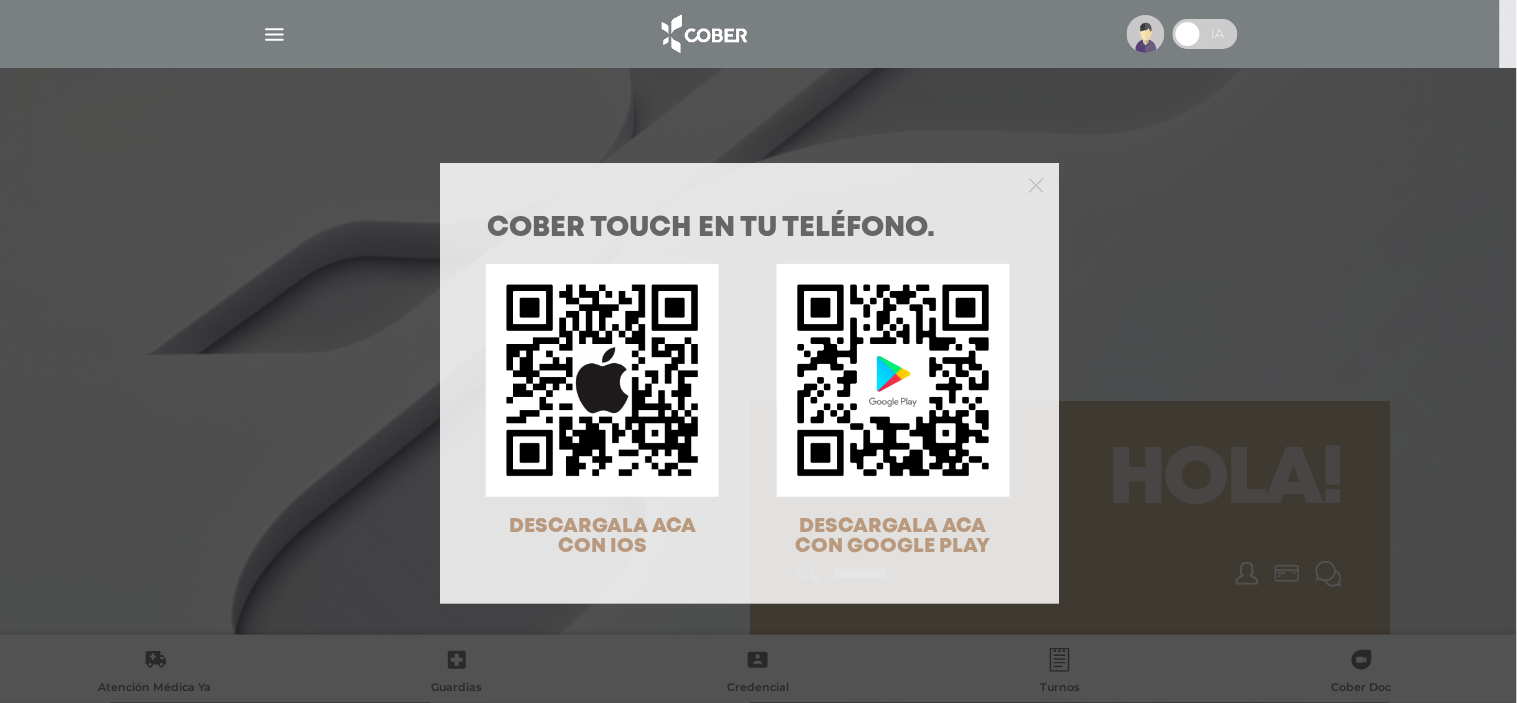 click on "COBER TOUCH en tu teléfono.
DESCARGALA ACA CON IOS
DESCARGALA ACA CON GOOGLE PLAY" at bounding box center [758, 351] 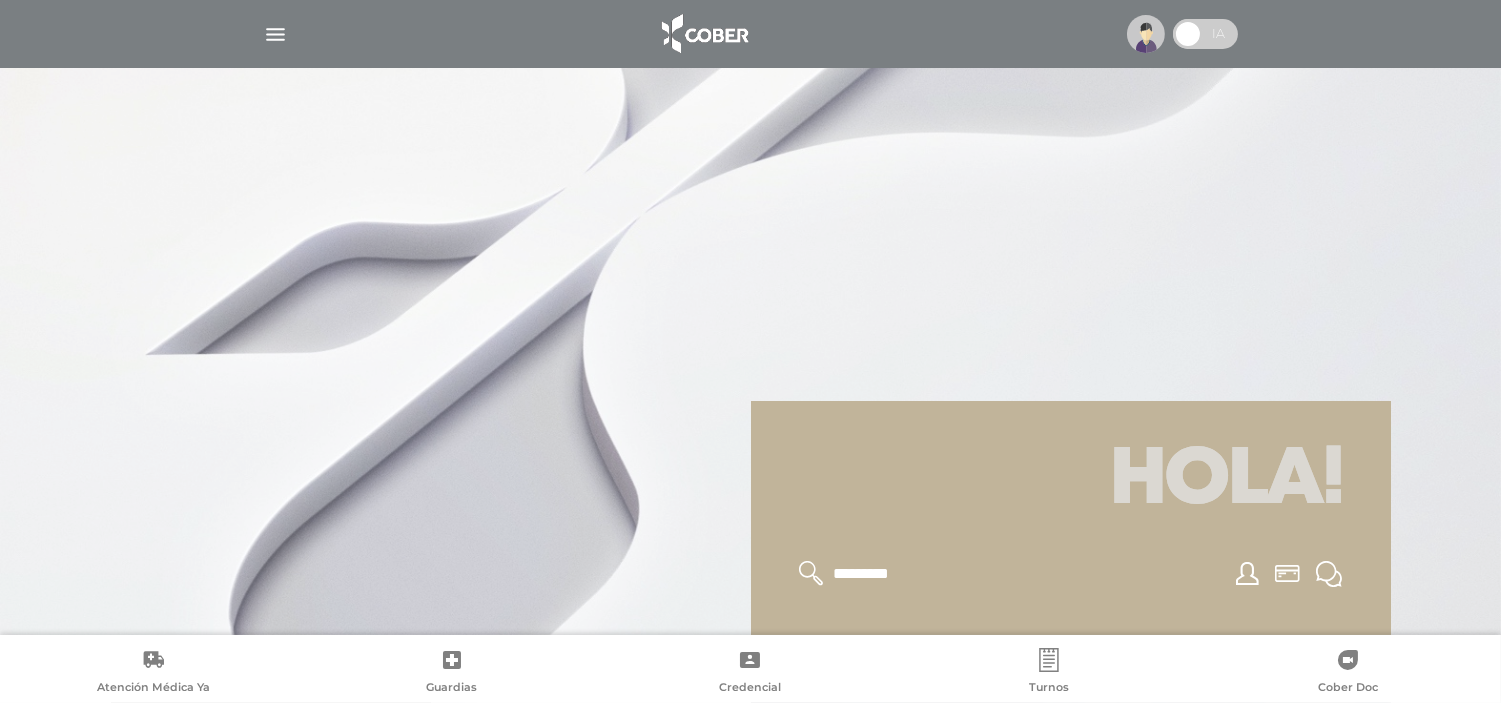 click at bounding box center [275, 34] 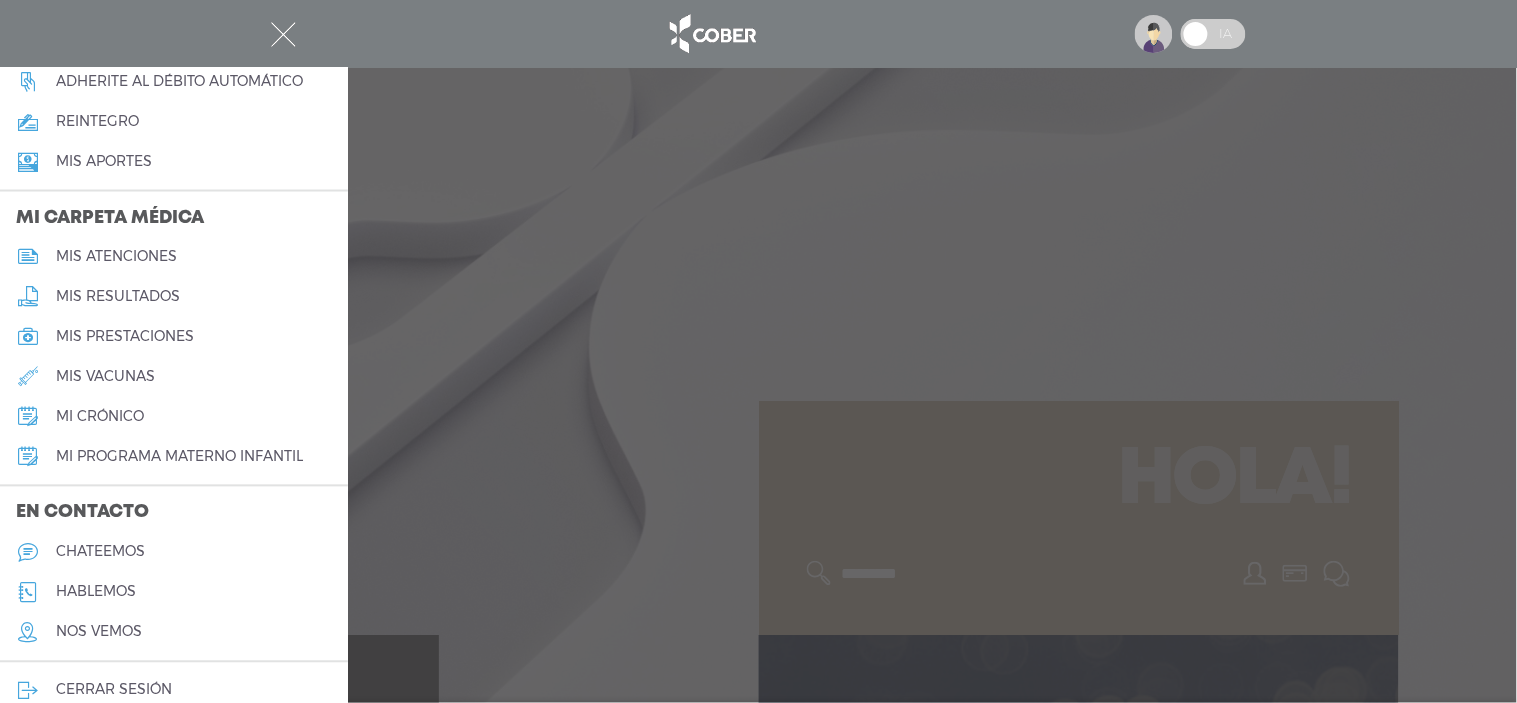scroll, scrollTop: 837, scrollLeft: 0, axis: vertical 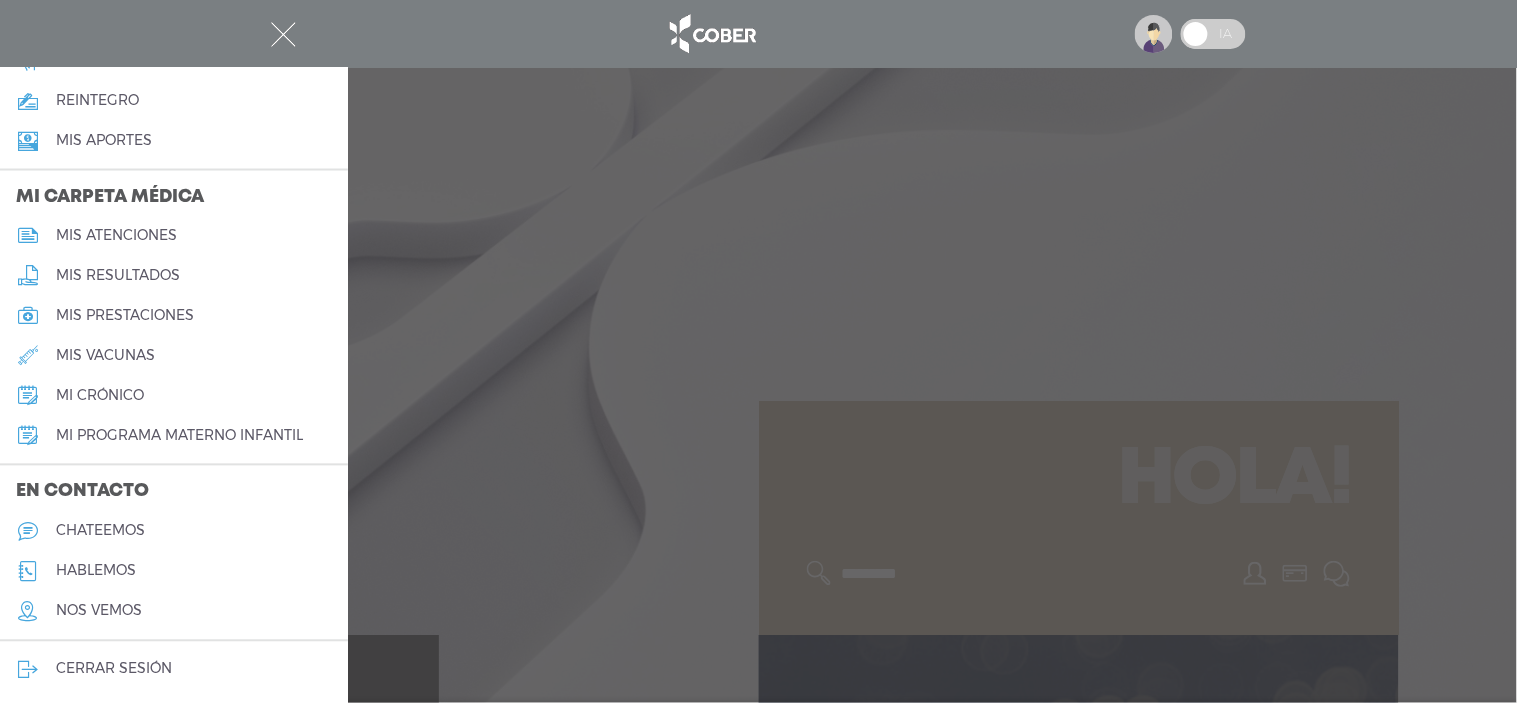 click at bounding box center (1154, 34) 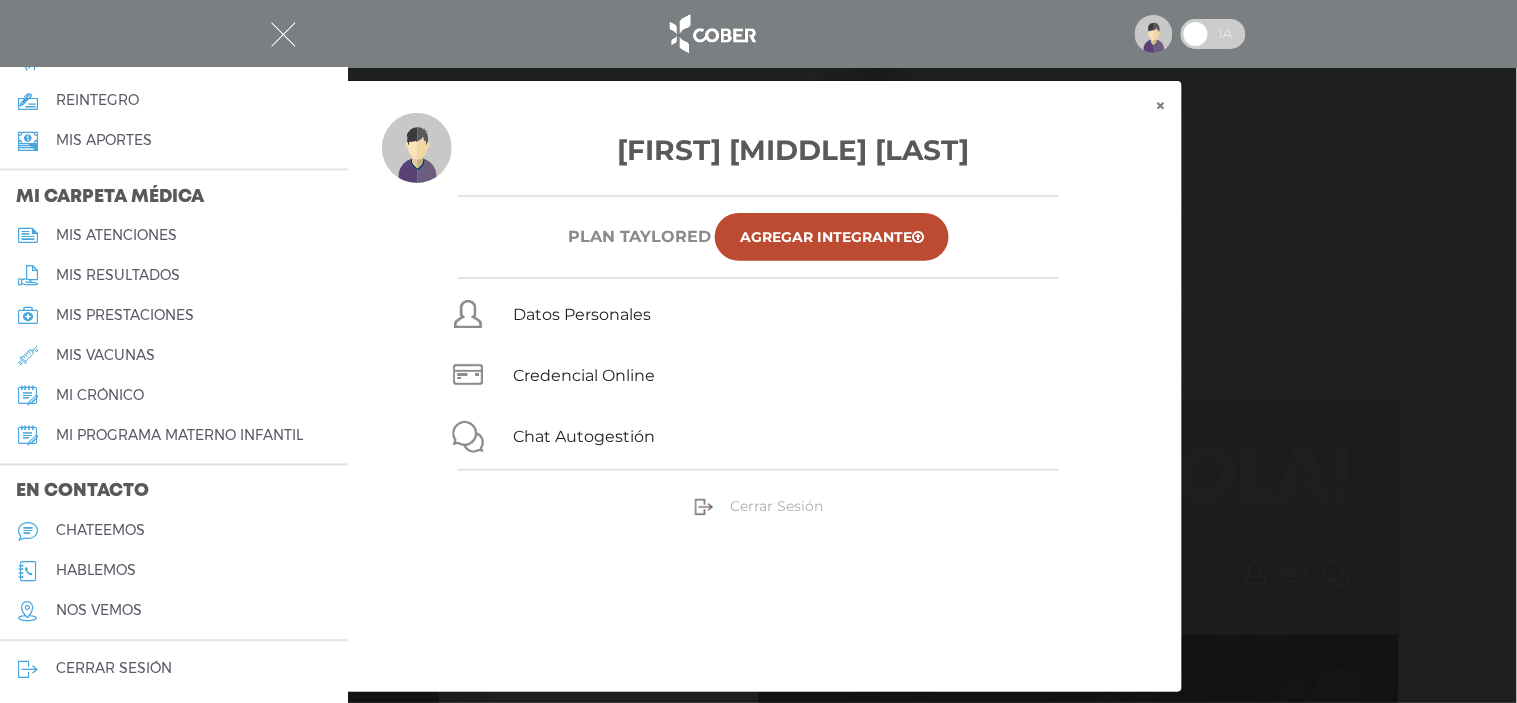 click on "Cerrar Sesión" at bounding box center [776, 506] 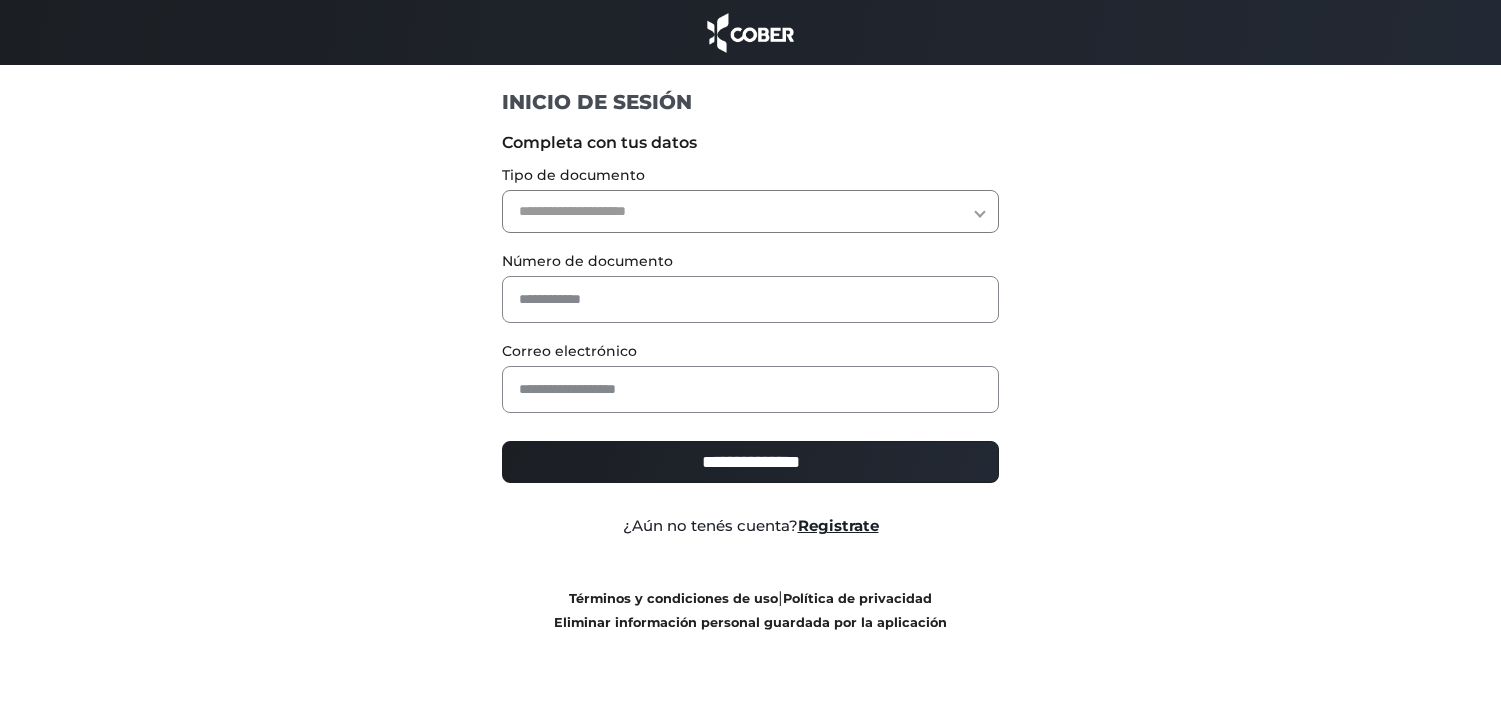 scroll, scrollTop: 0, scrollLeft: 0, axis: both 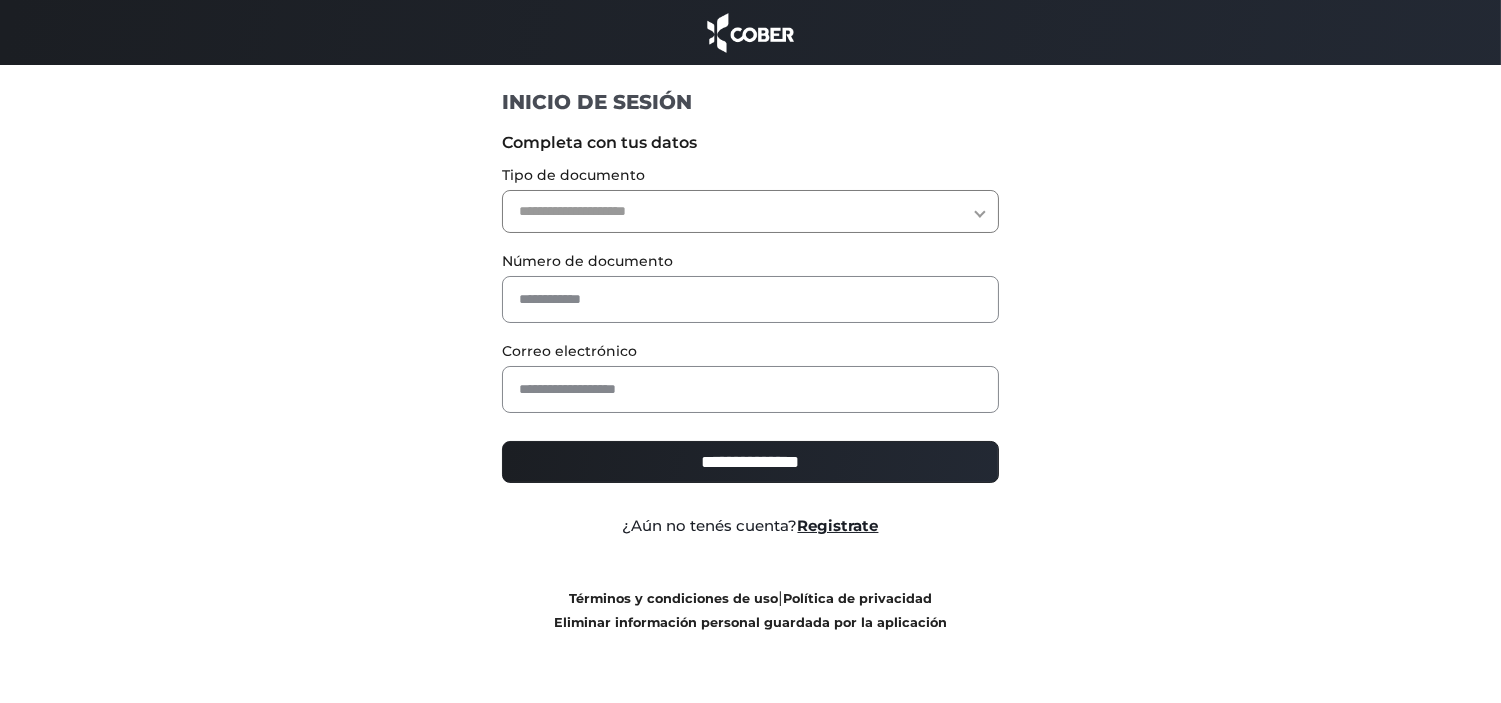 click on "**********" at bounding box center (750, 211) 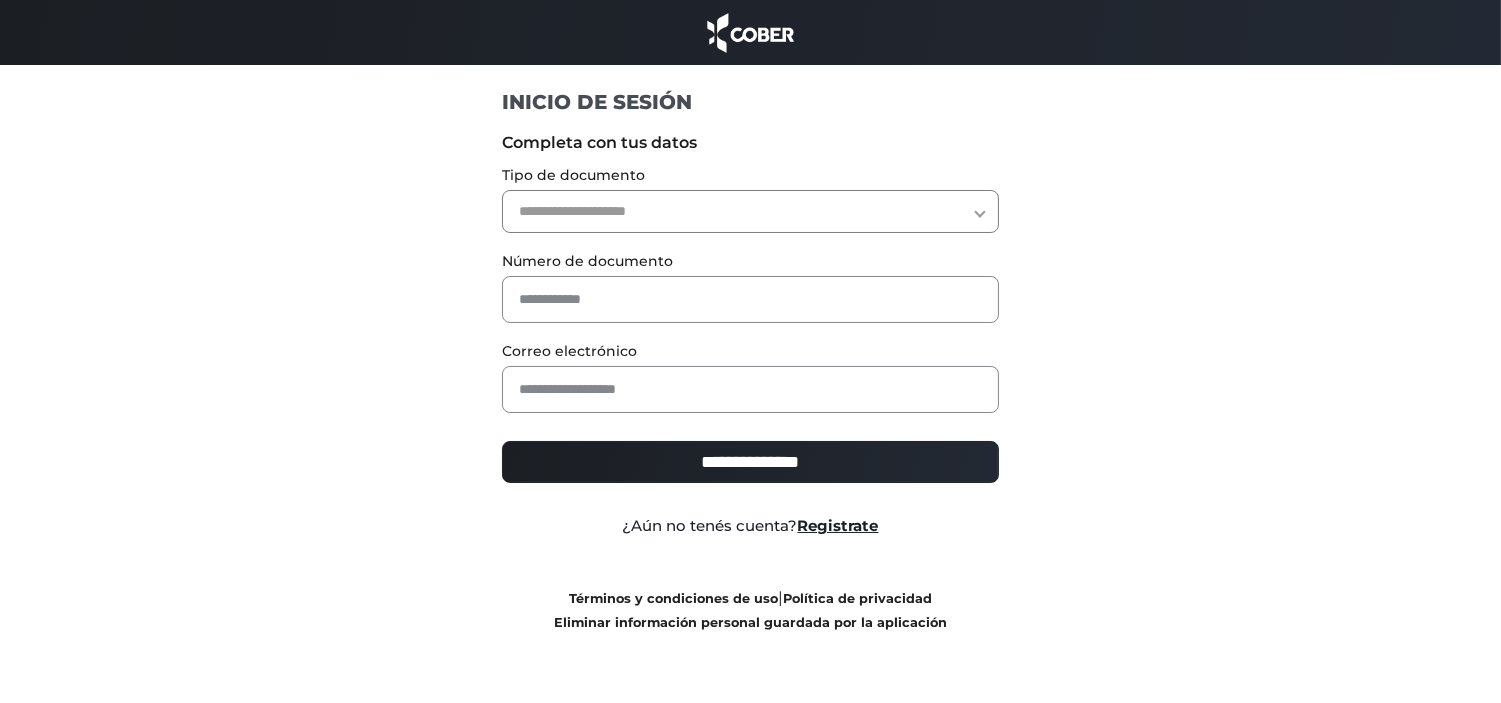 select on "***" 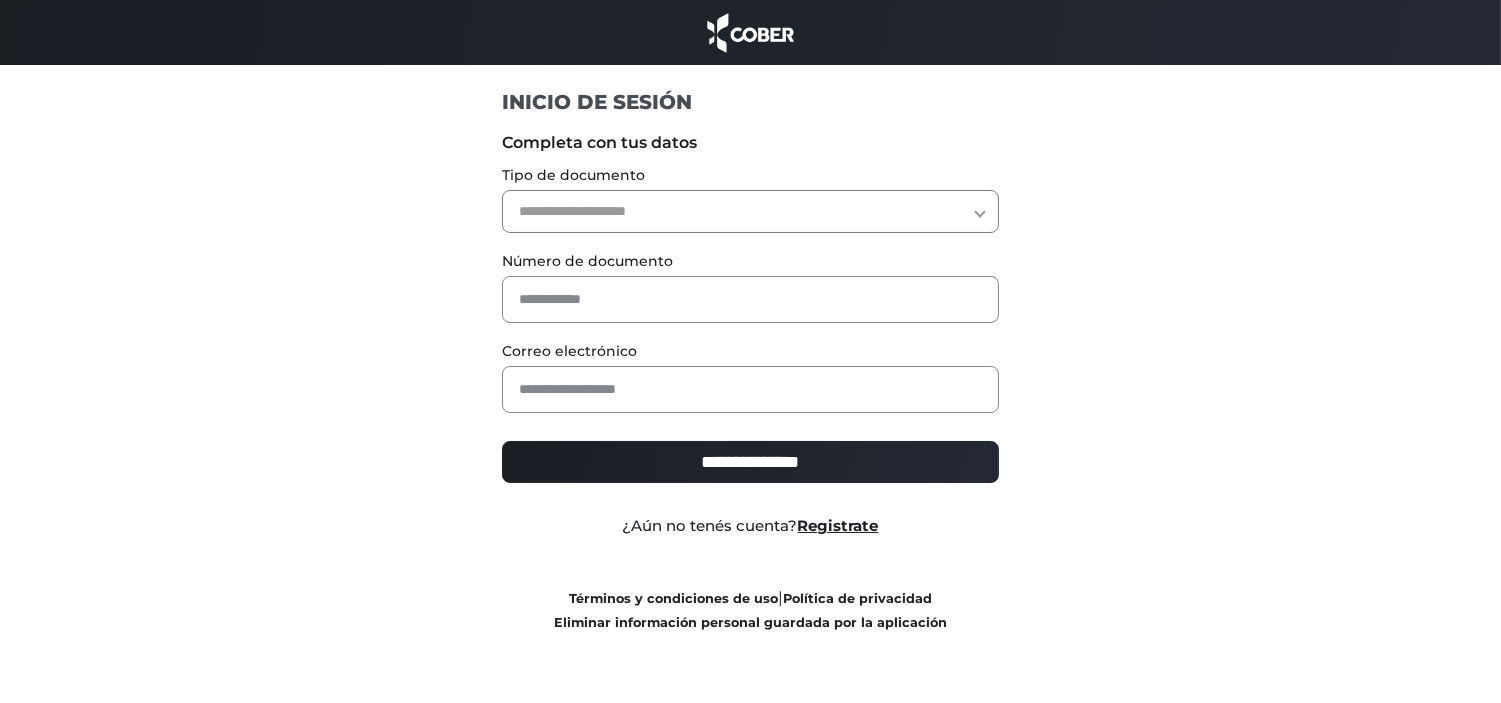 click on "**********" at bounding box center (750, 211) 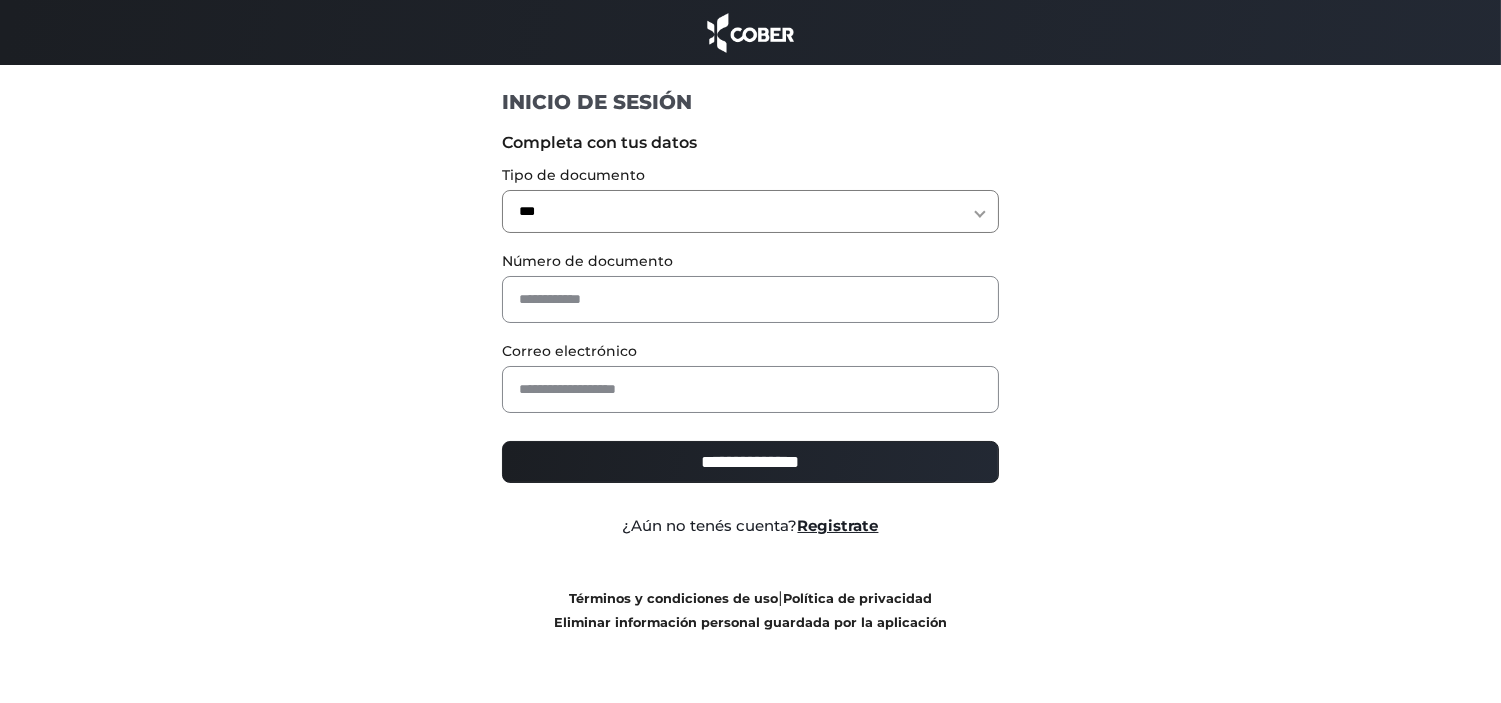 click on "Número de documento" at bounding box center (750, 286) 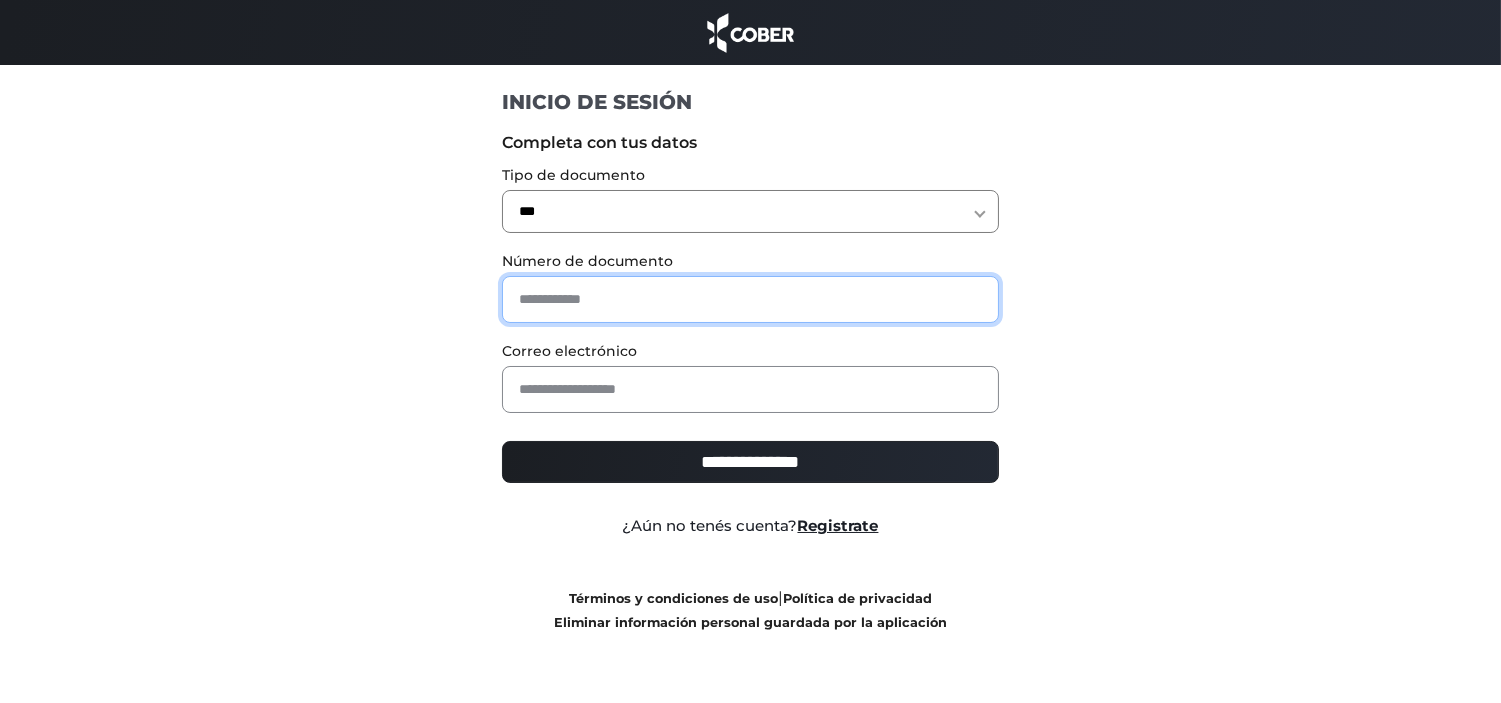 click at bounding box center (750, 299) 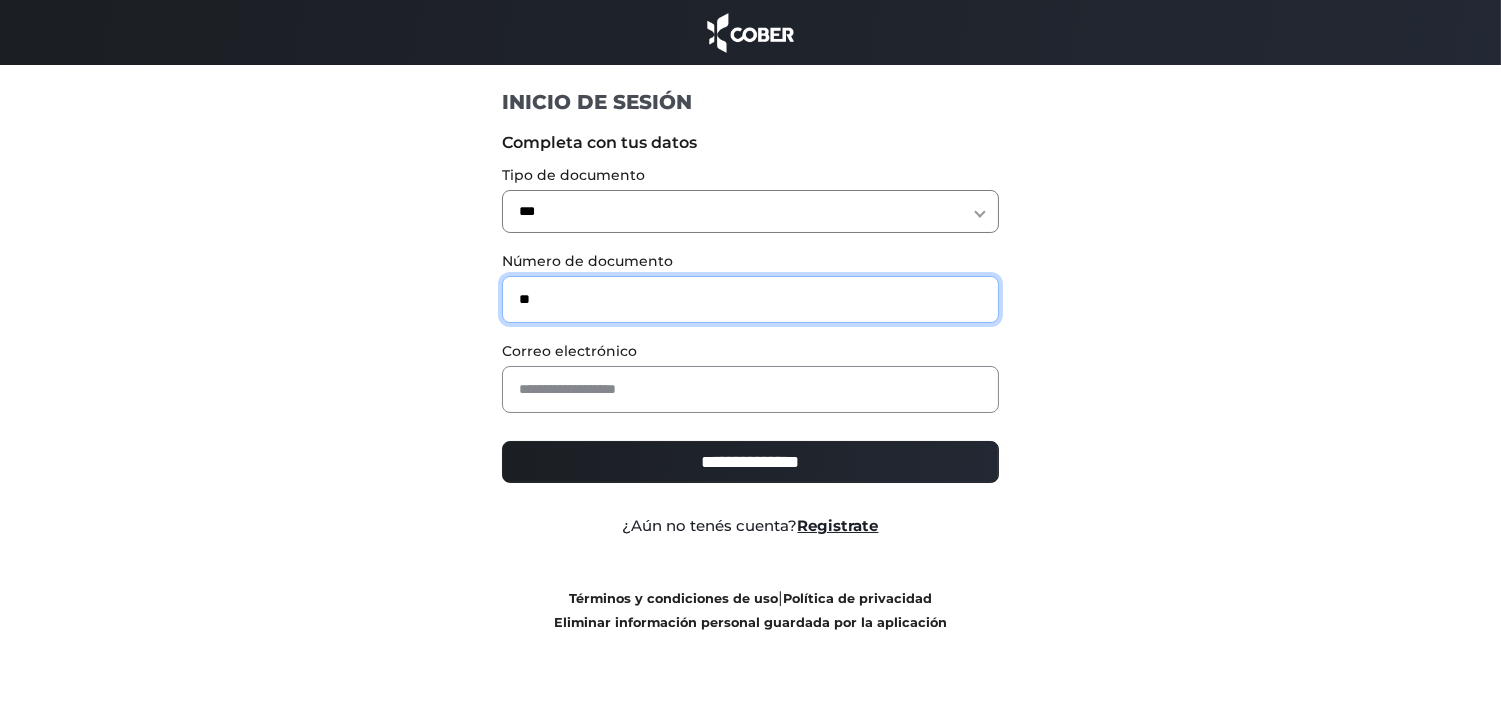type on "********" 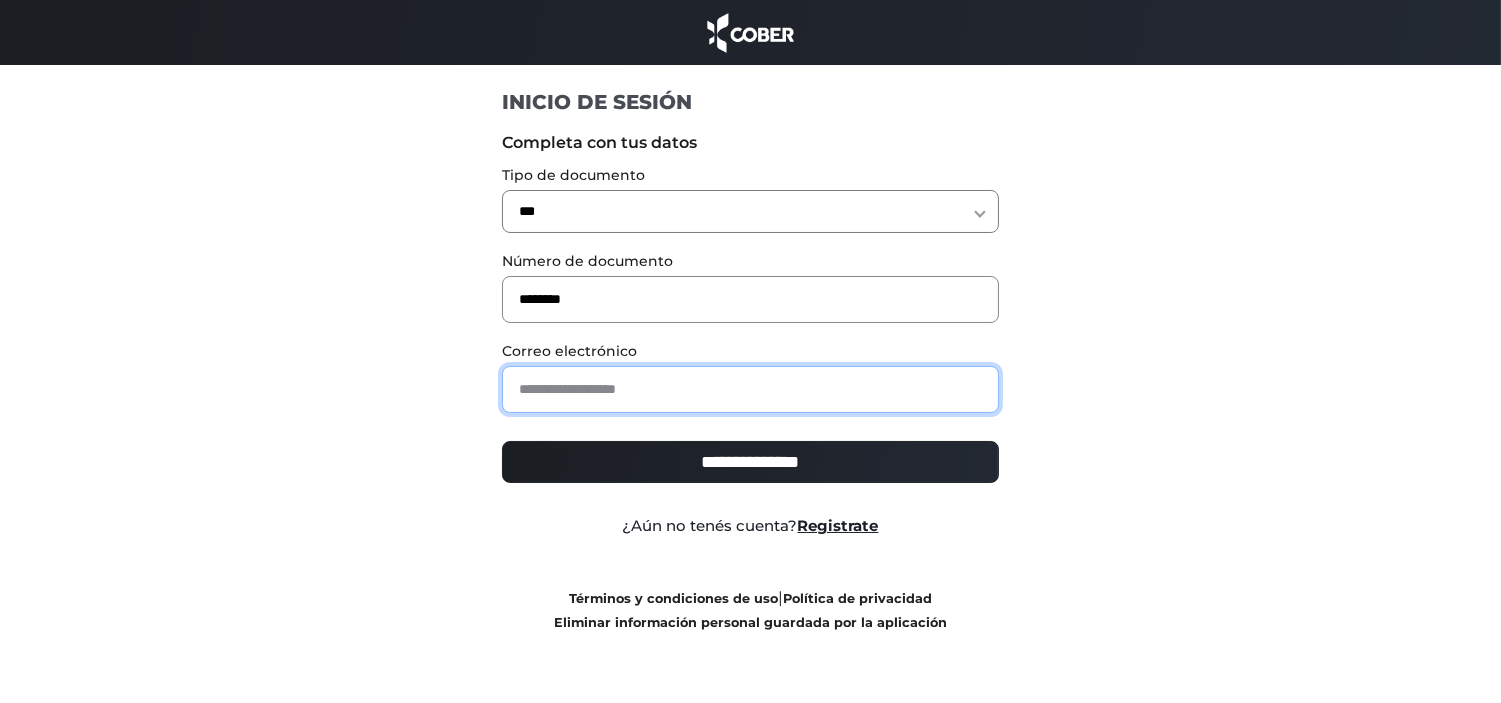 click at bounding box center [750, 389] 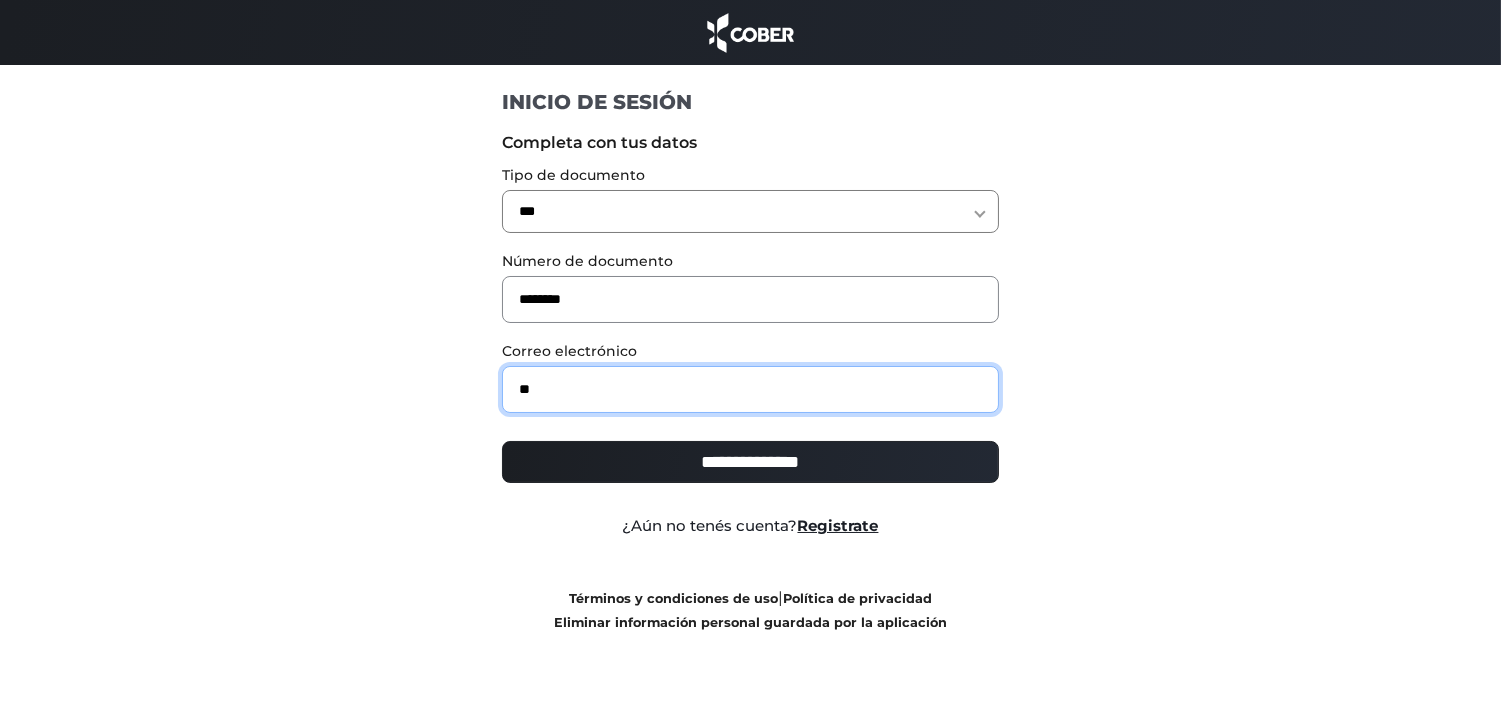 type on "**********" 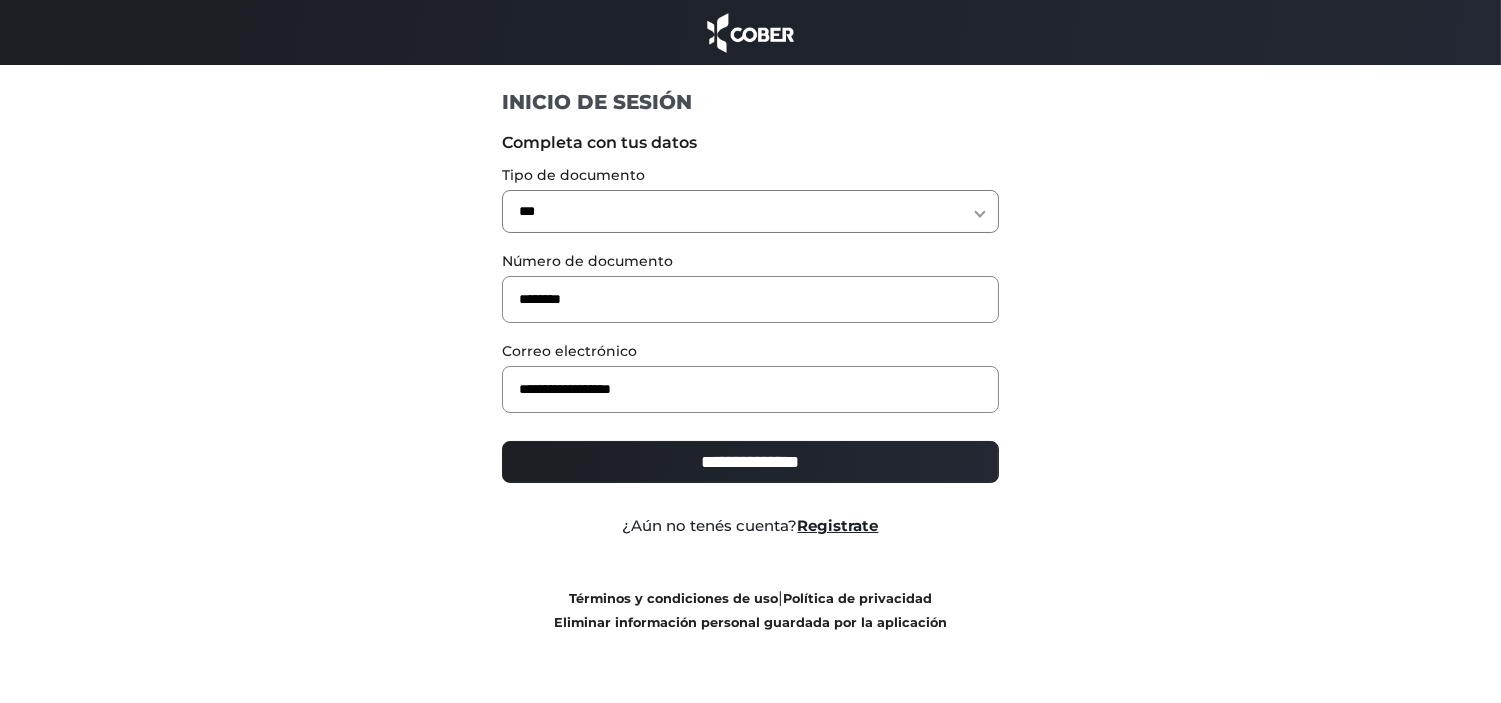 click on "**********" at bounding box center [750, 462] 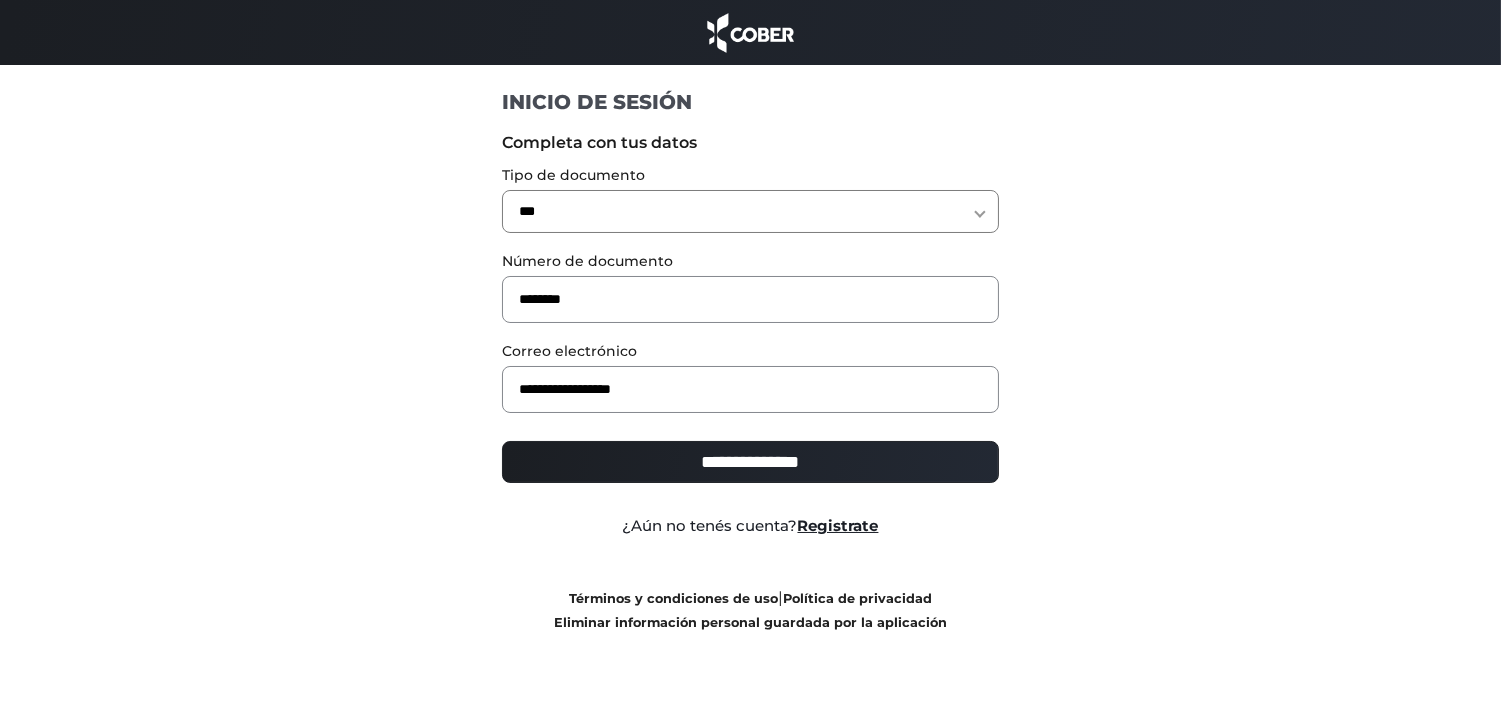 type on "**********" 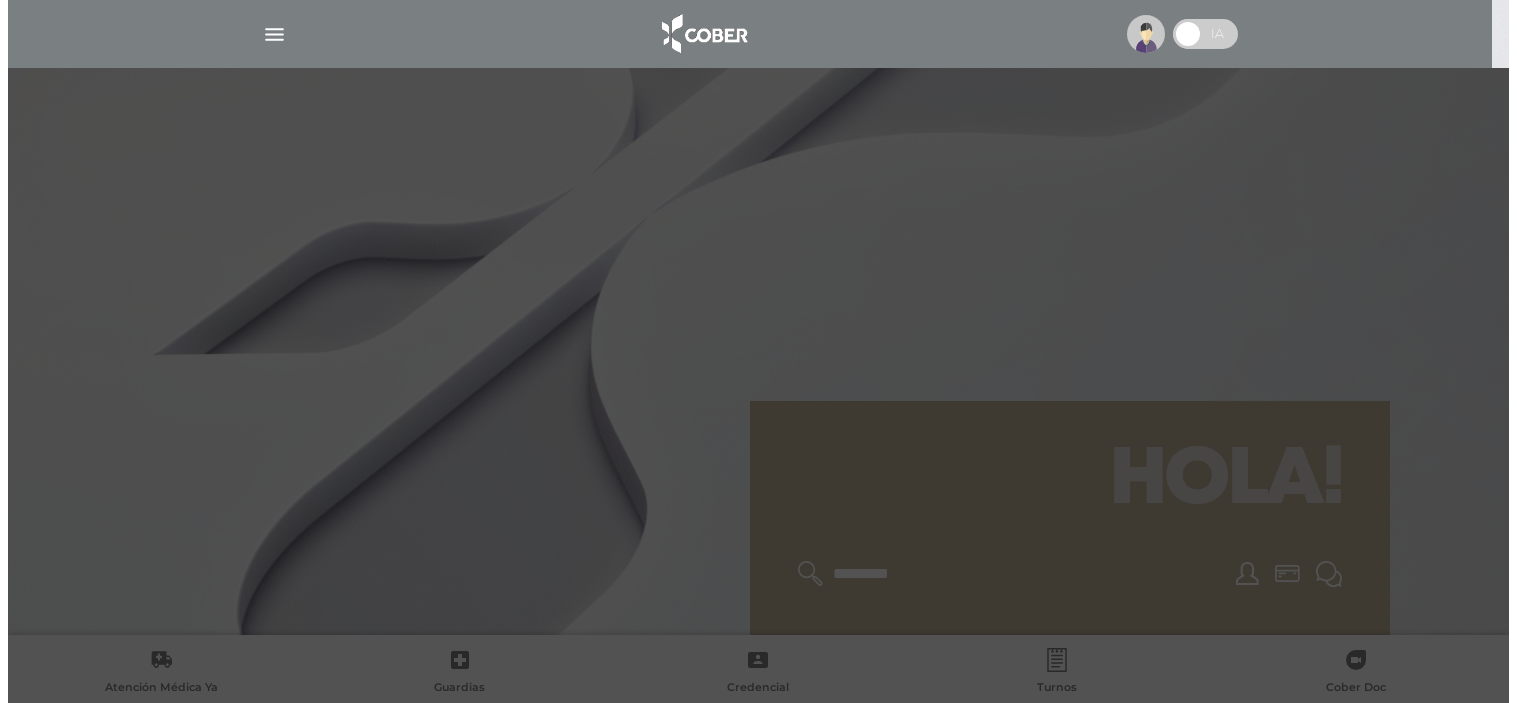 scroll, scrollTop: 0, scrollLeft: 0, axis: both 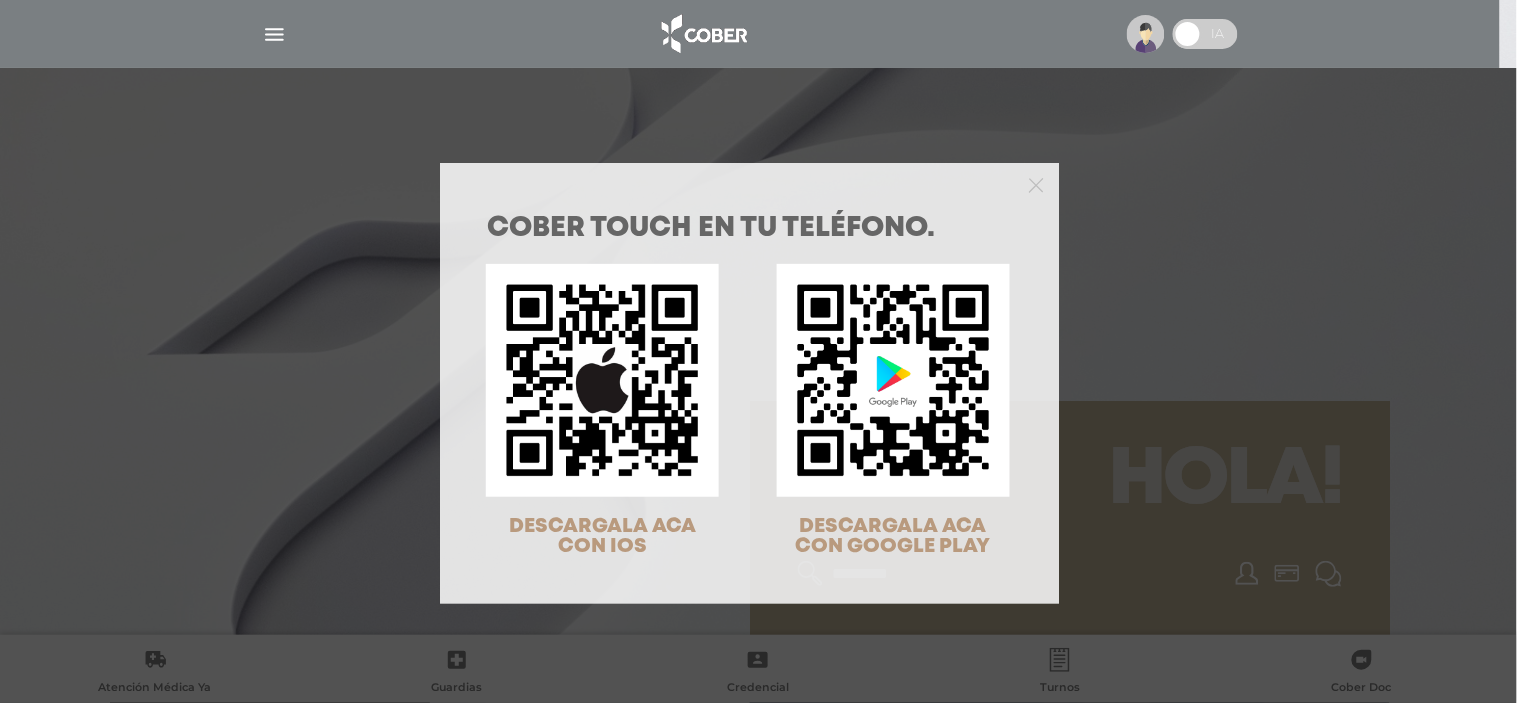 click on "COBER TOUCH en tu teléfono.
DESCARGALA ACA CON IOS
DESCARGALA ACA CON GOOGLE PLAY" at bounding box center [758, 351] 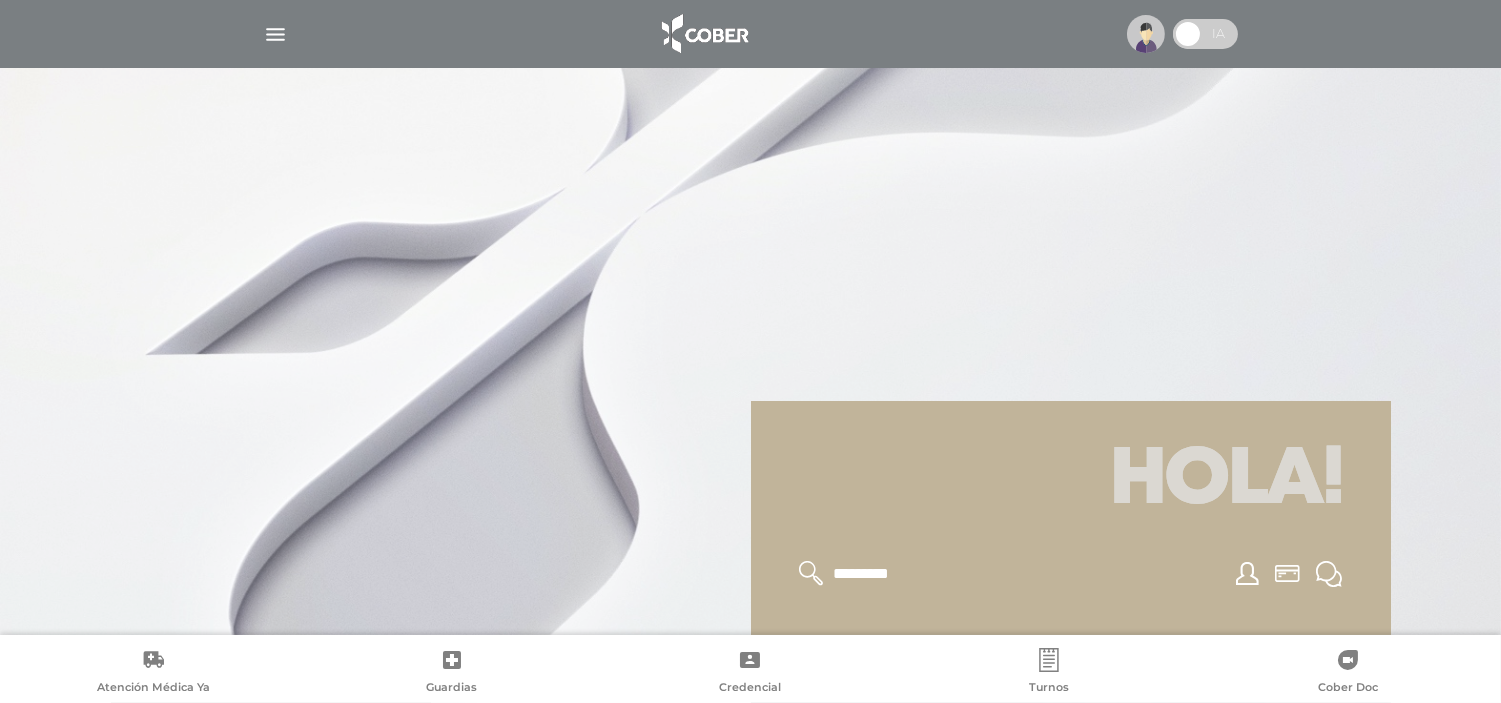 click at bounding box center [275, 34] 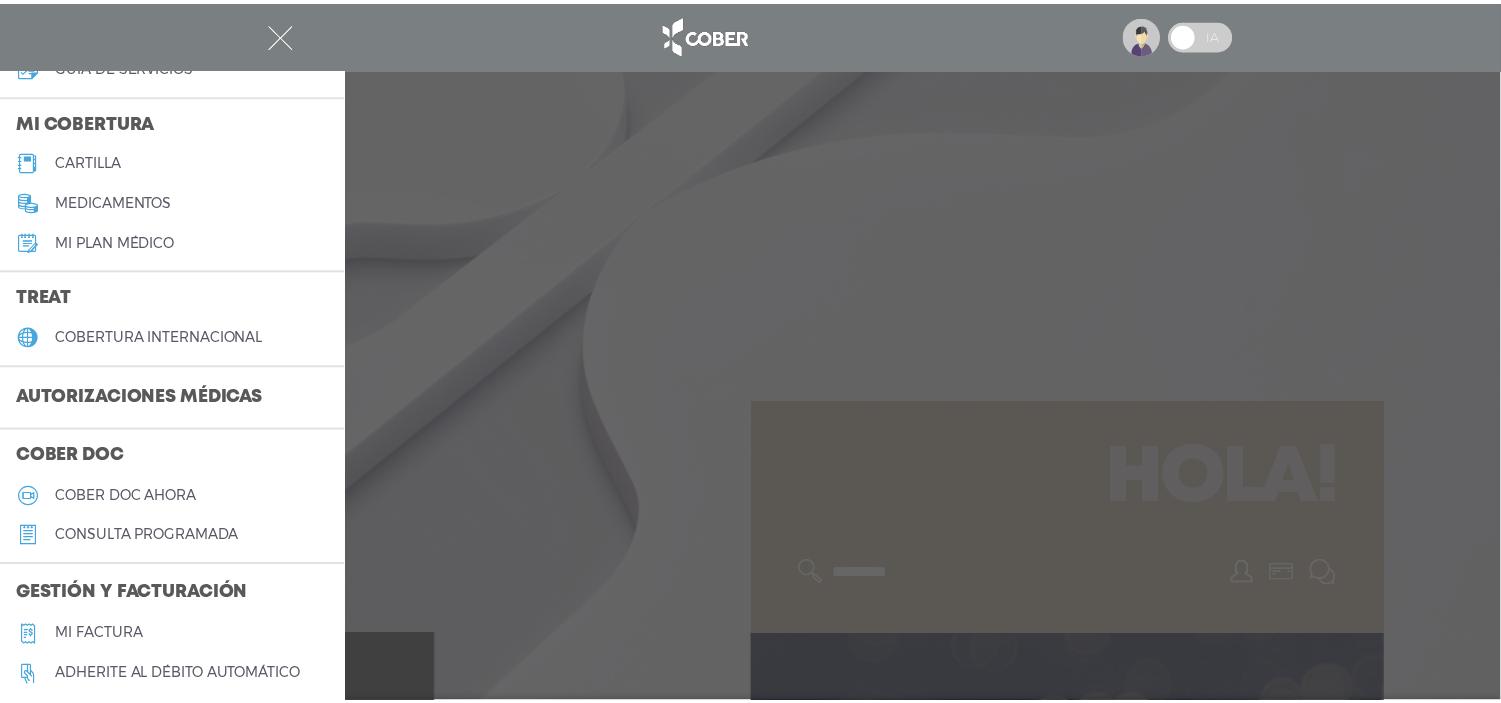 scroll, scrollTop: 111, scrollLeft: 0, axis: vertical 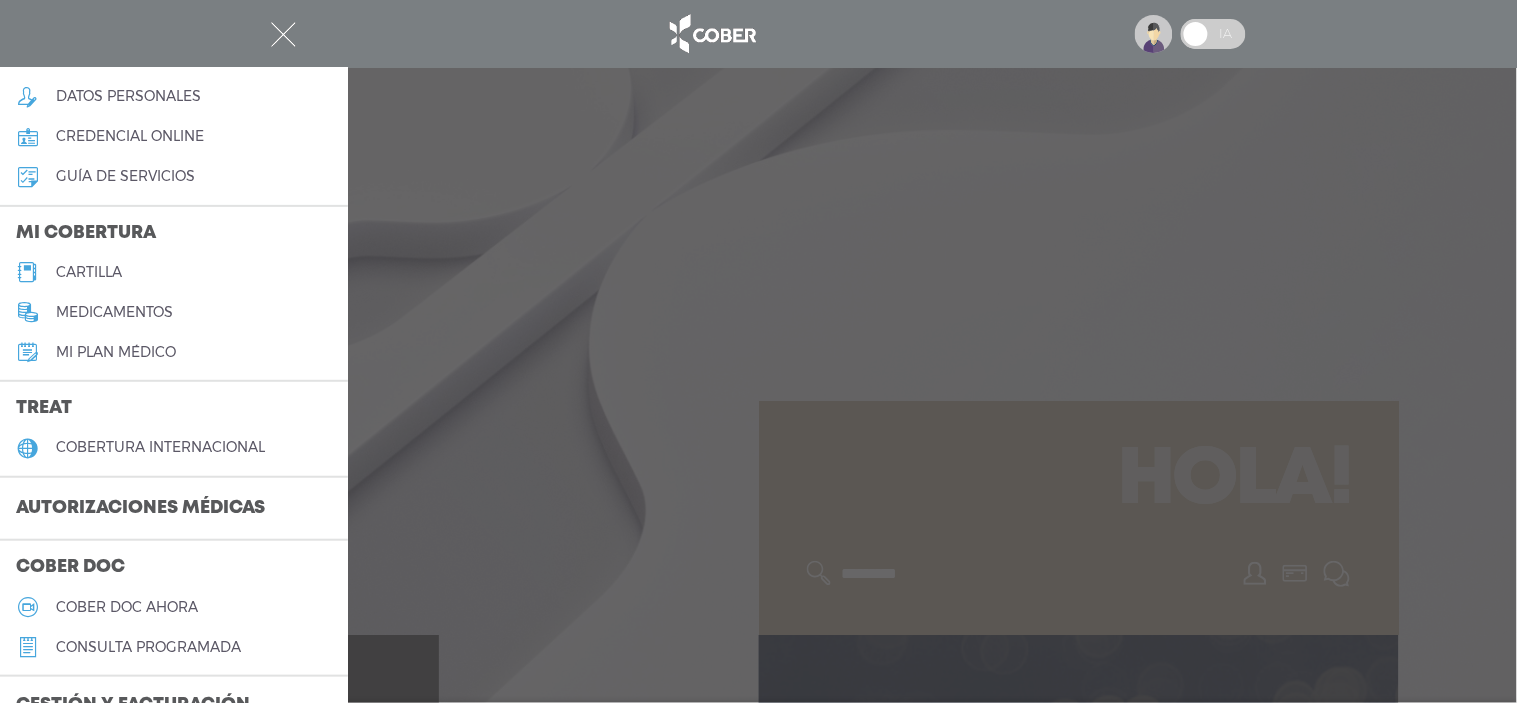 click at bounding box center (283, 34) 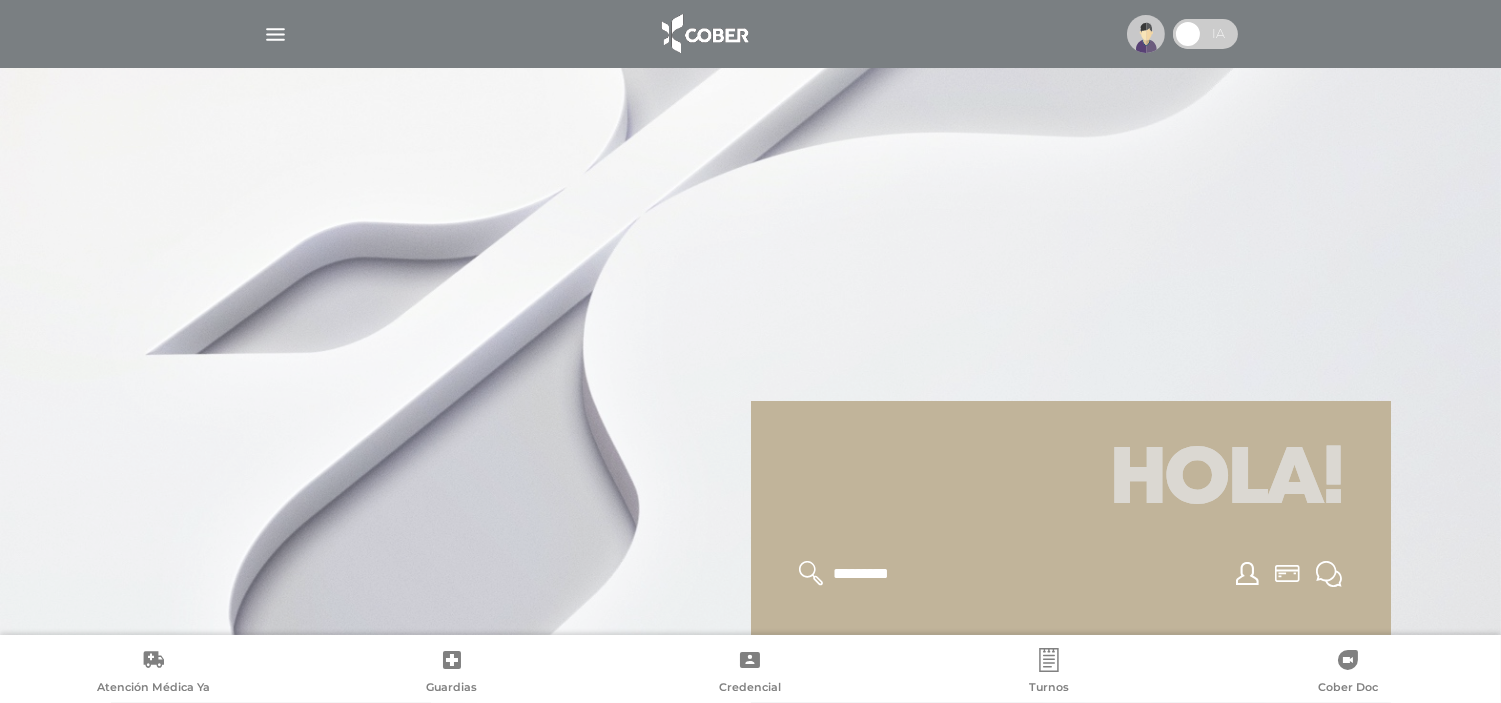 click at bounding box center (913, 574) 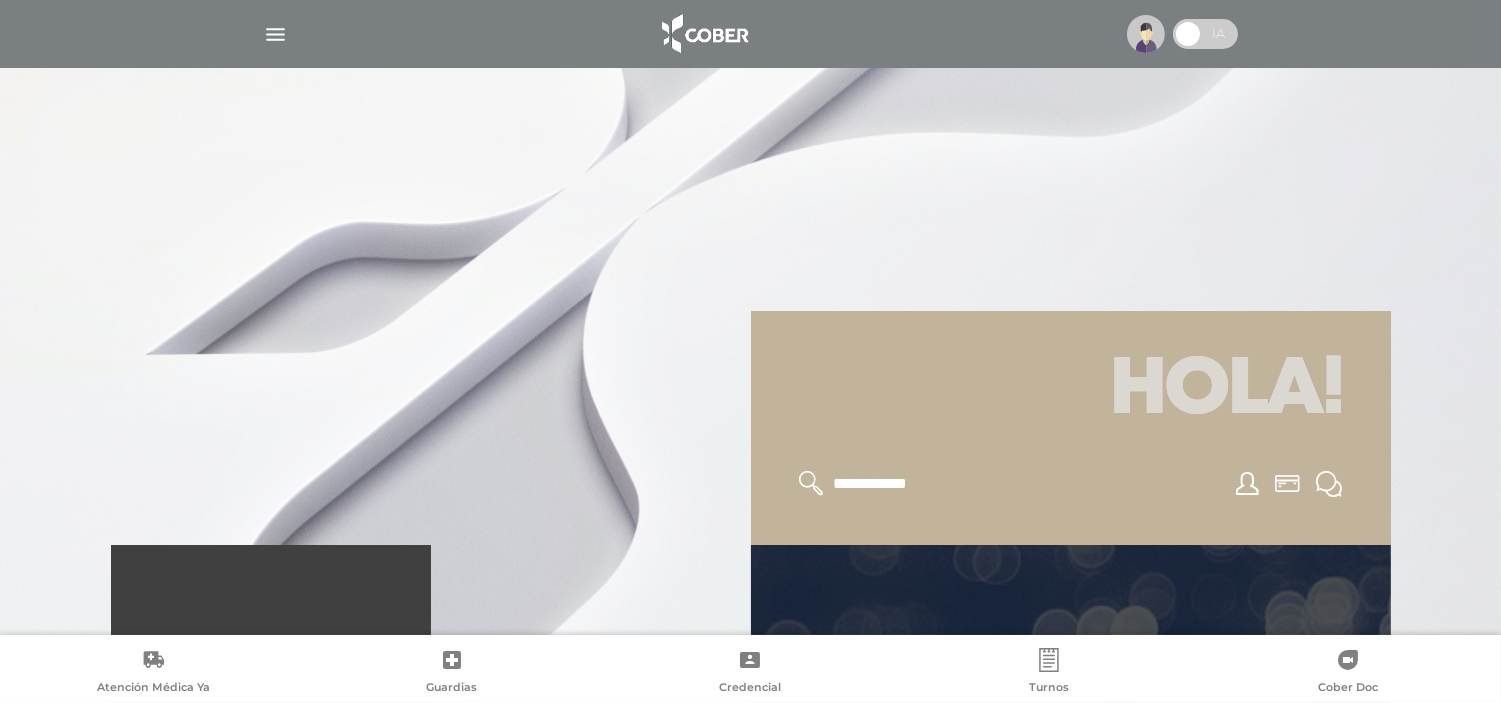 scroll, scrollTop: 111, scrollLeft: 0, axis: vertical 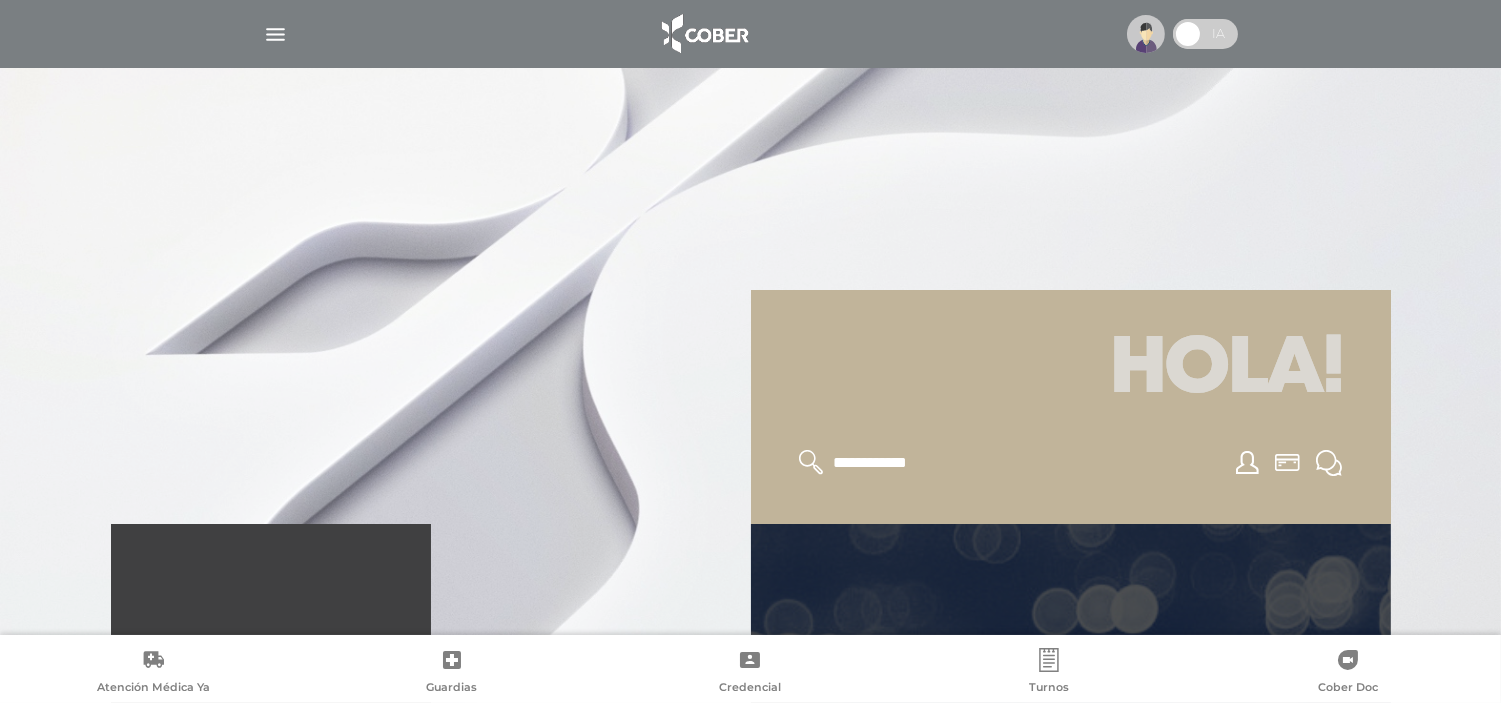 type on "**********" 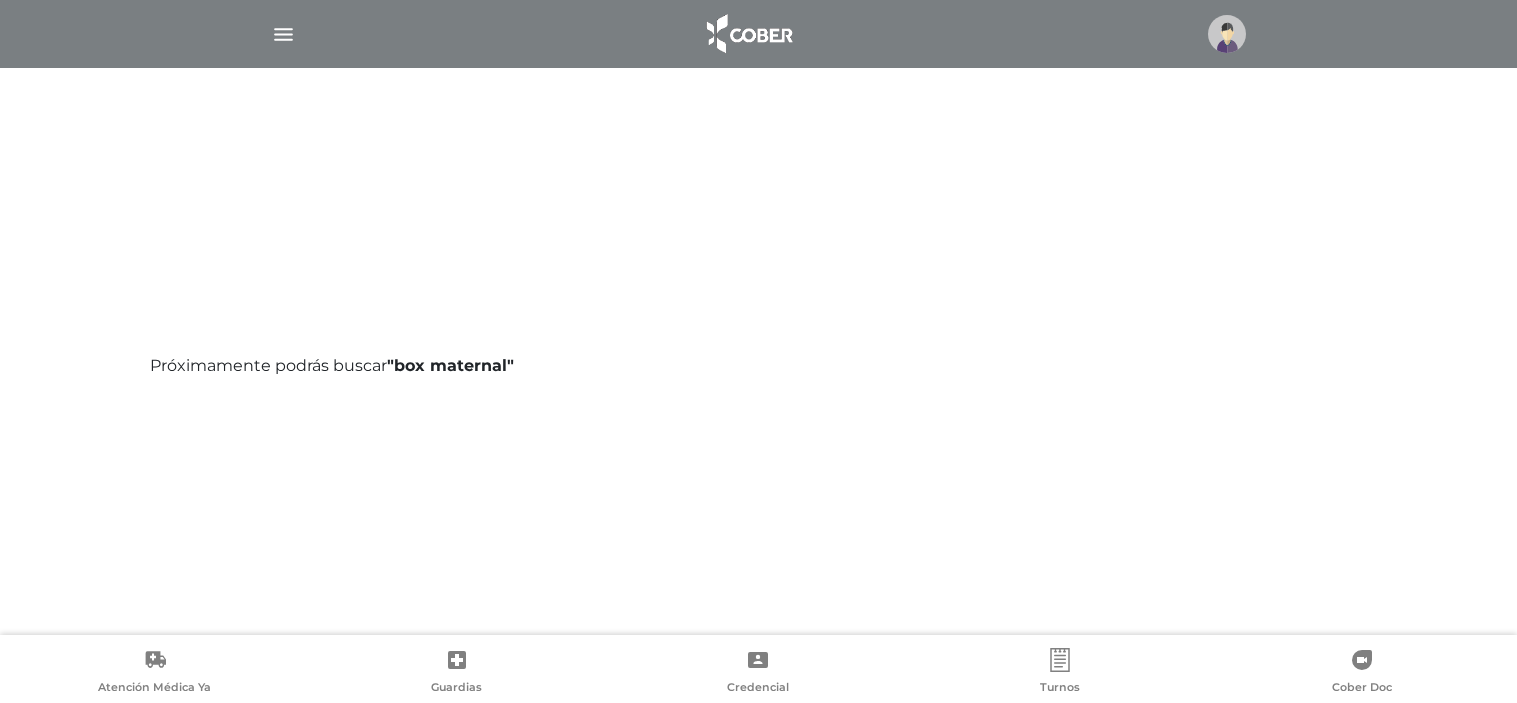 scroll, scrollTop: 0, scrollLeft: 0, axis: both 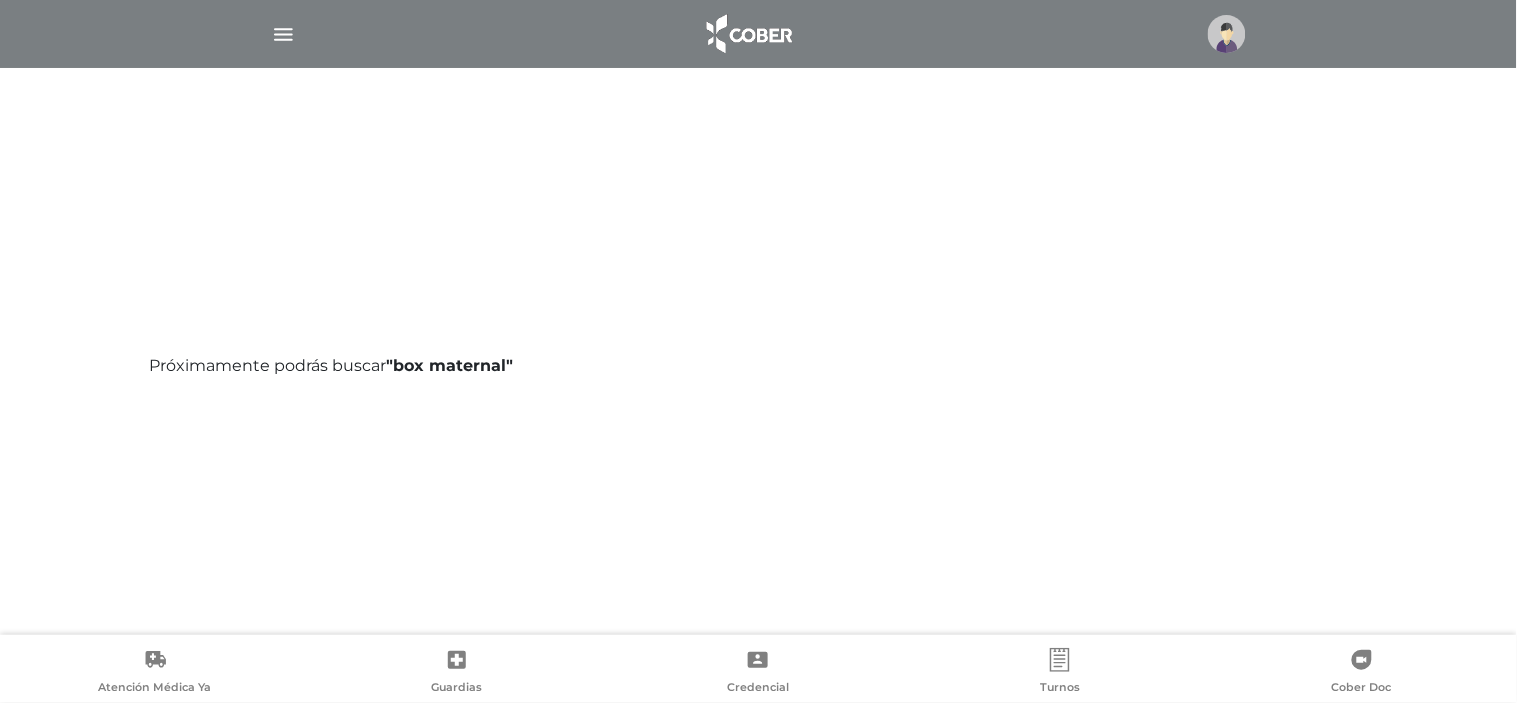click at bounding box center (748, 34) 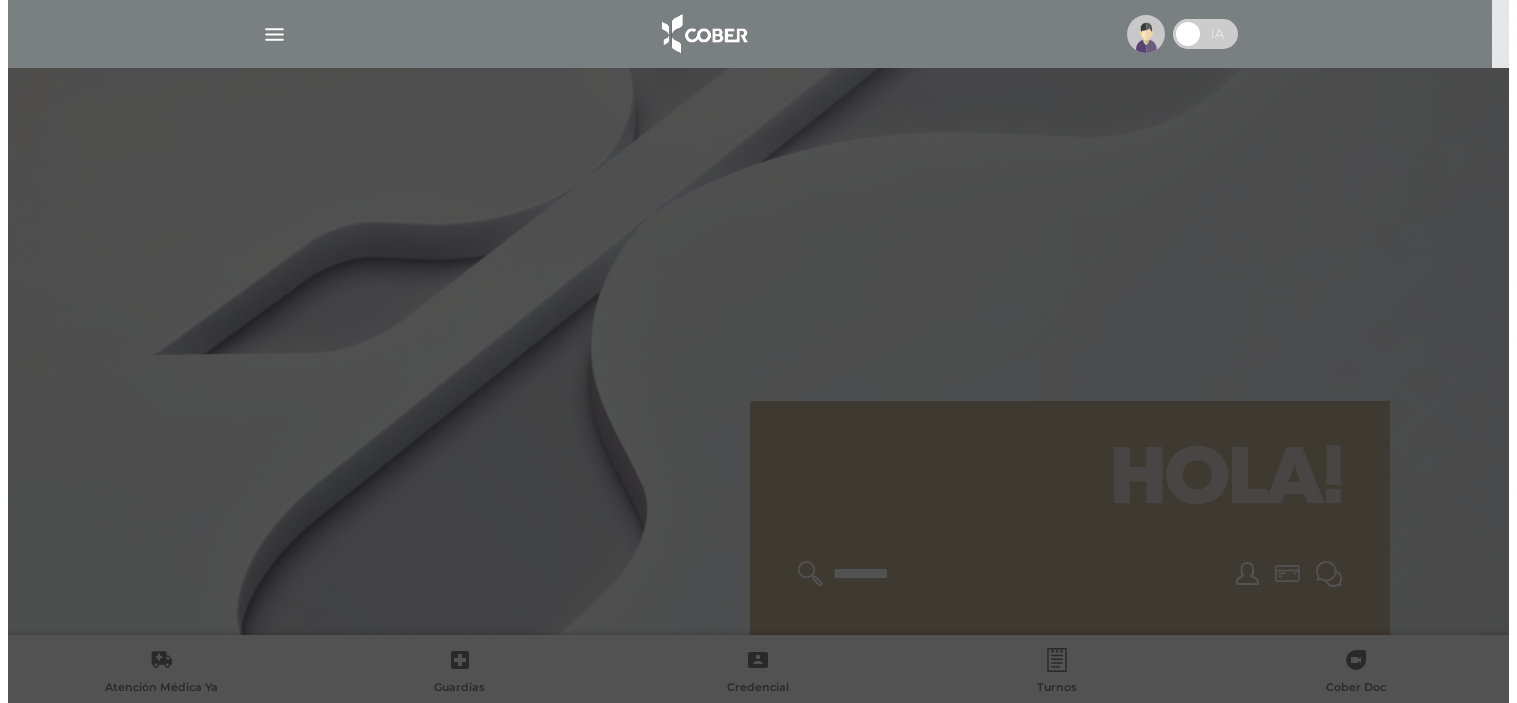 scroll, scrollTop: 0, scrollLeft: 0, axis: both 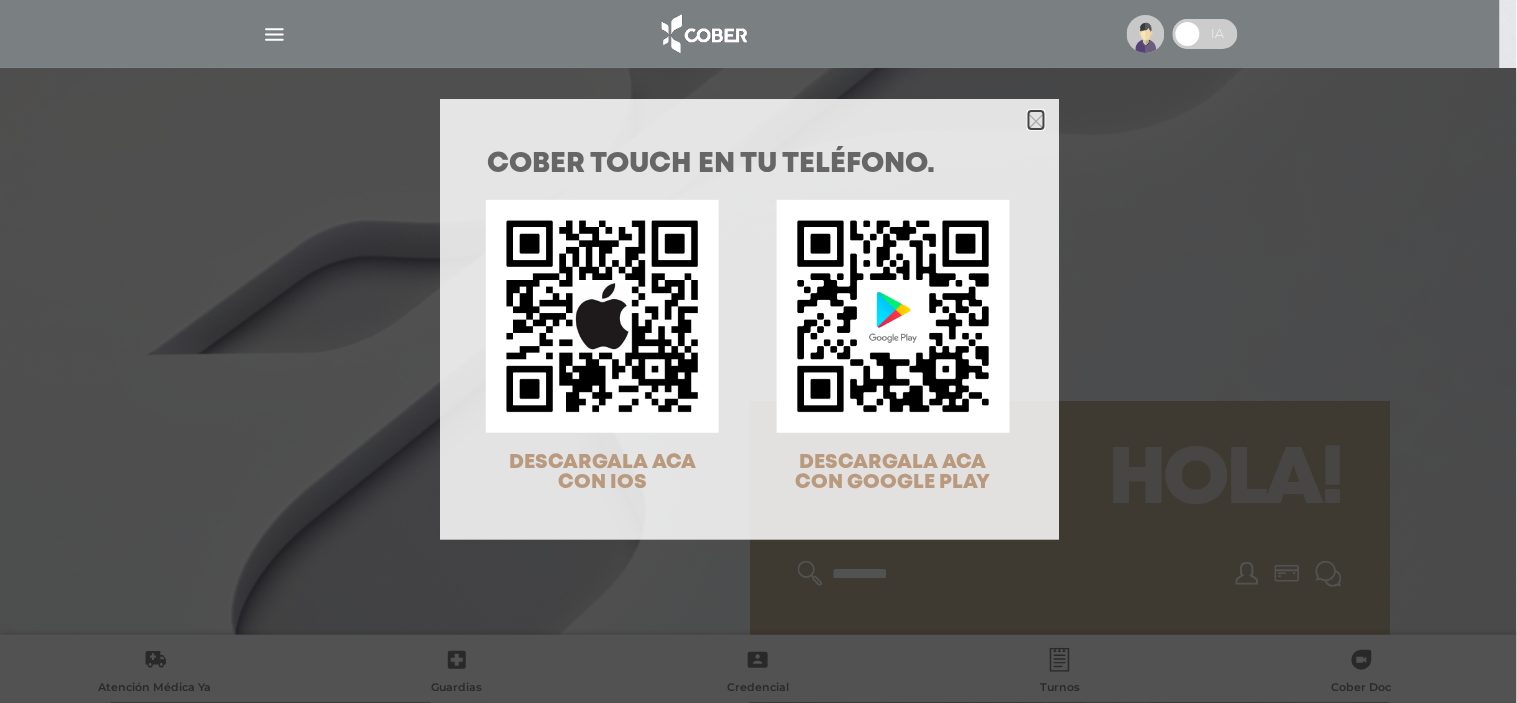 click 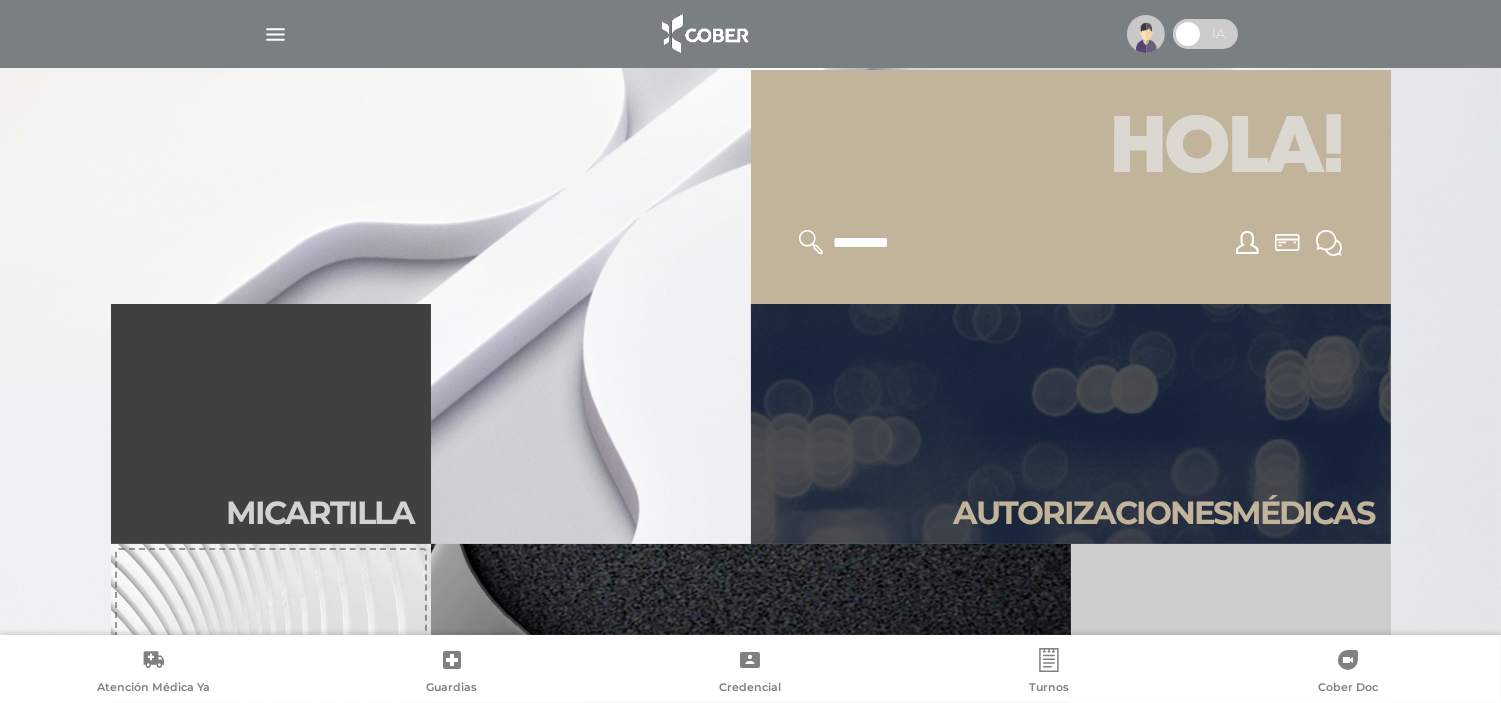 scroll, scrollTop: 333, scrollLeft: 0, axis: vertical 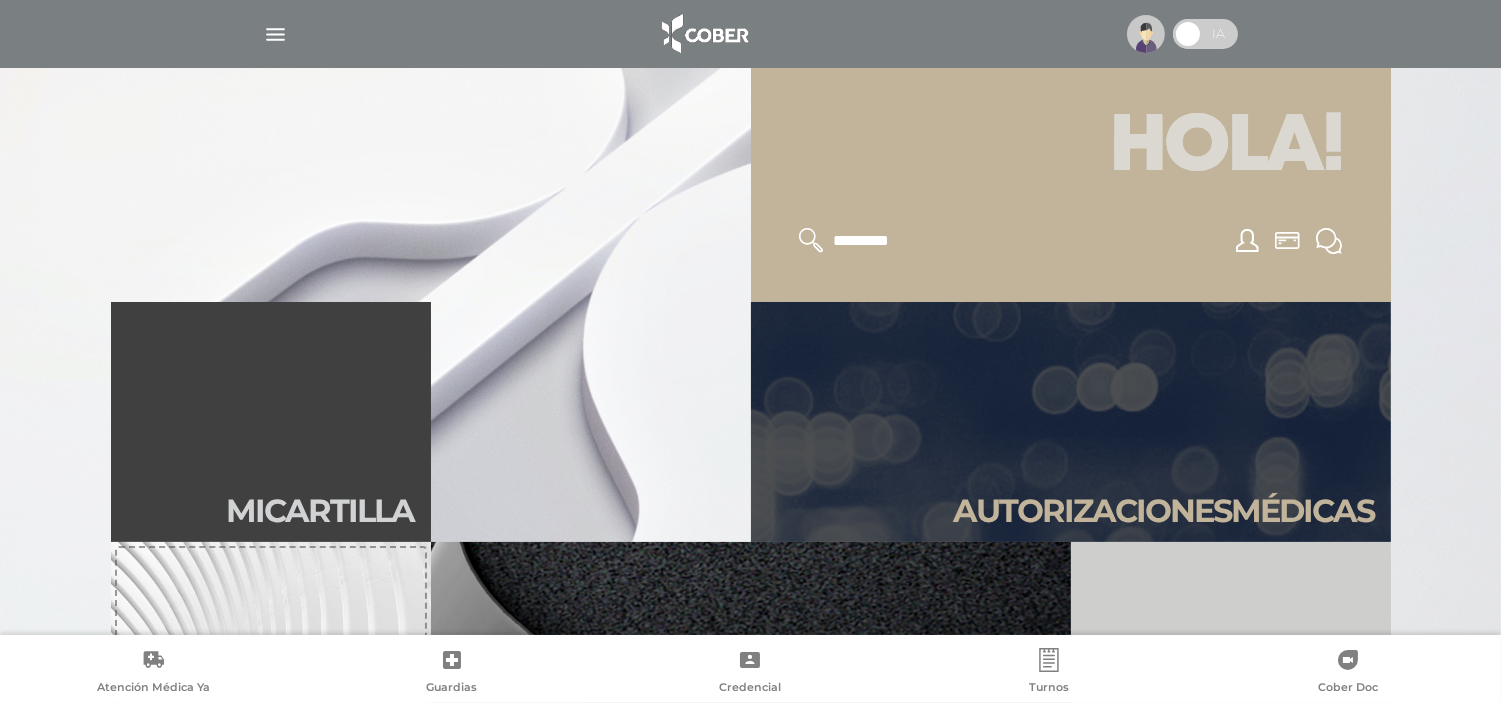click at bounding box center (1146, 34) 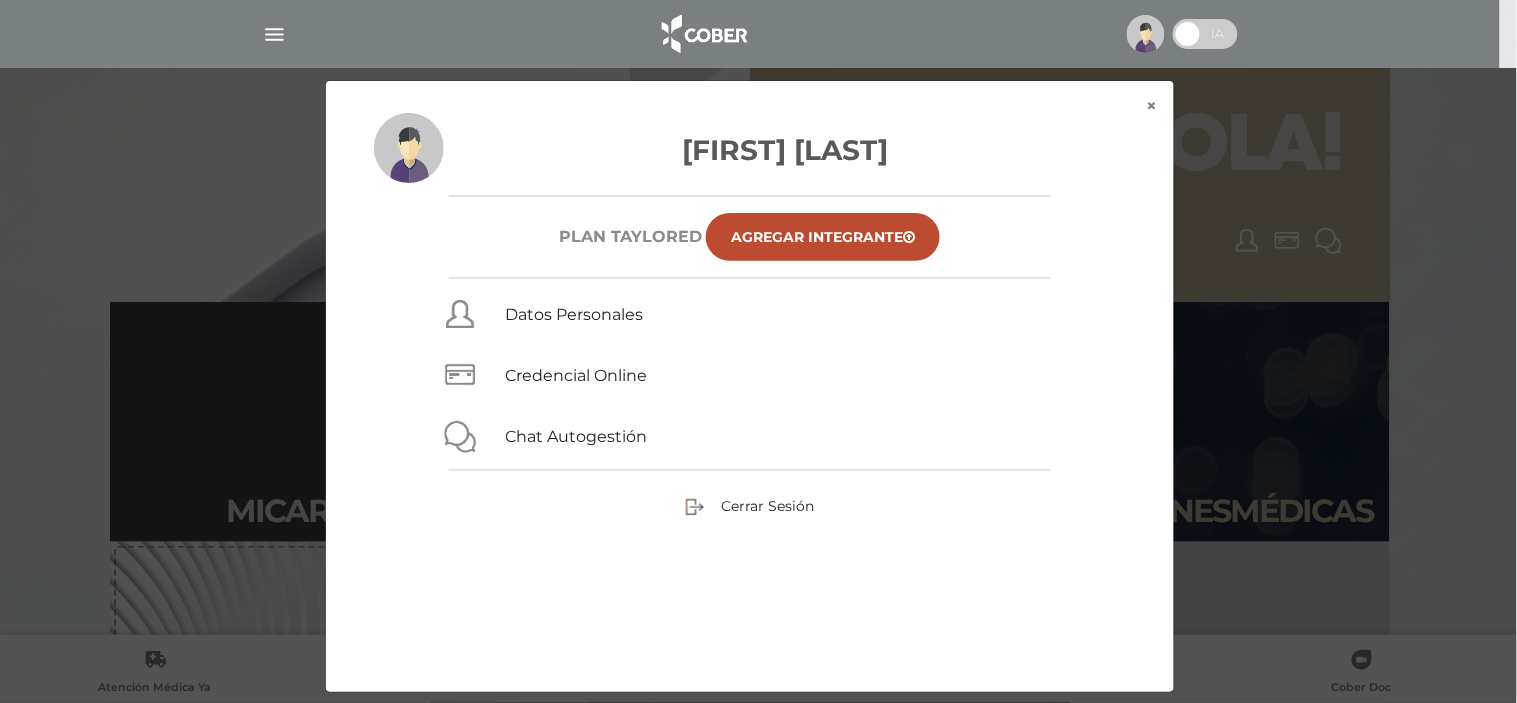 click at bounding box center (1146, 34) 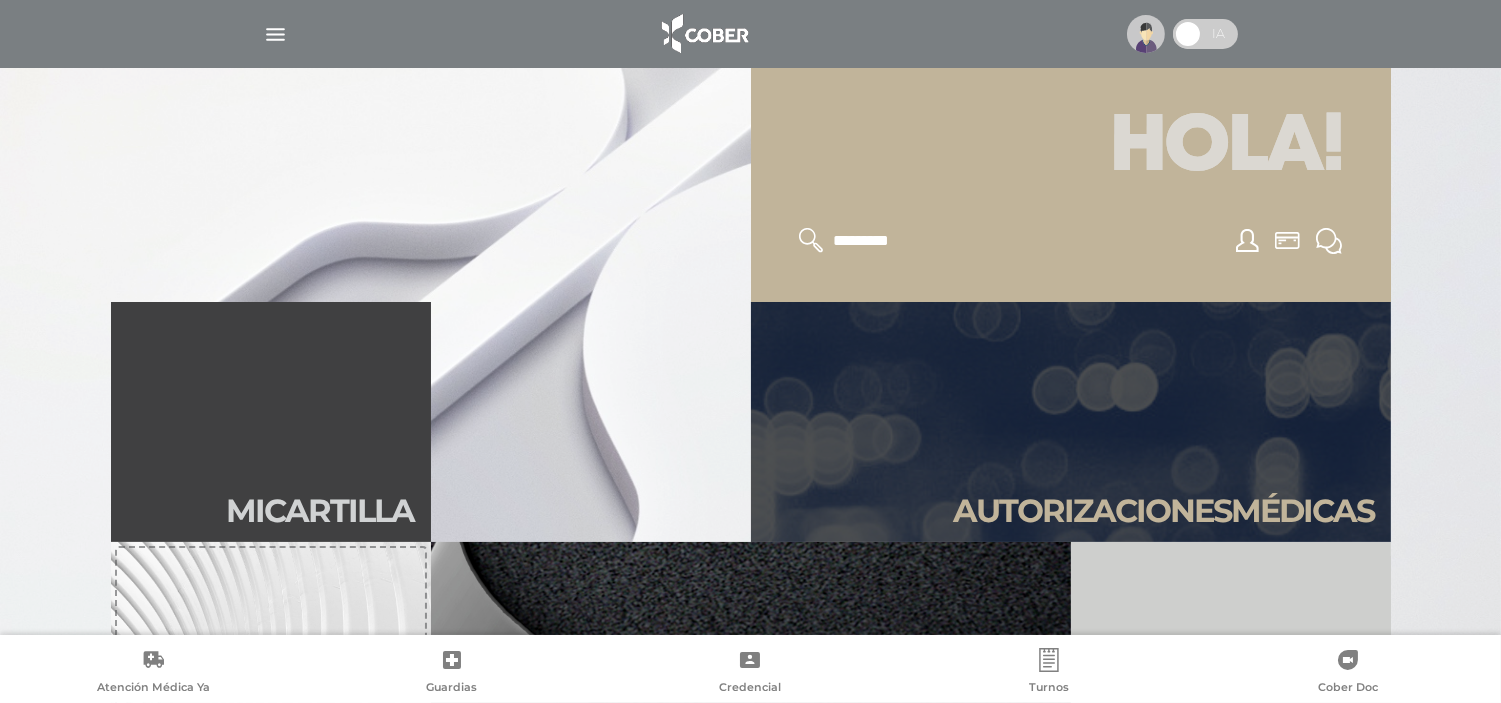 click at bounding box center [913, 241] 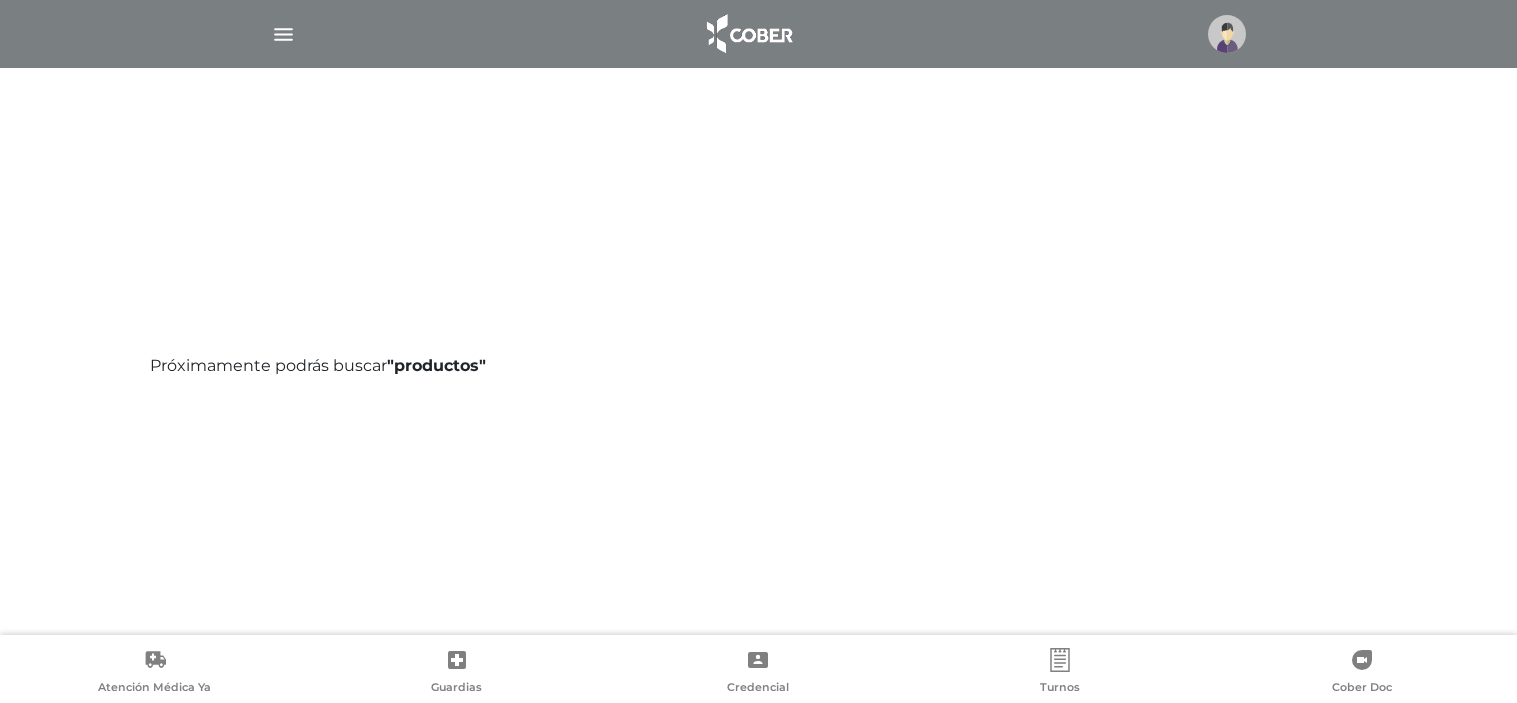 scroll, scrollTop: 0, scrollLeft: 0, axis: both 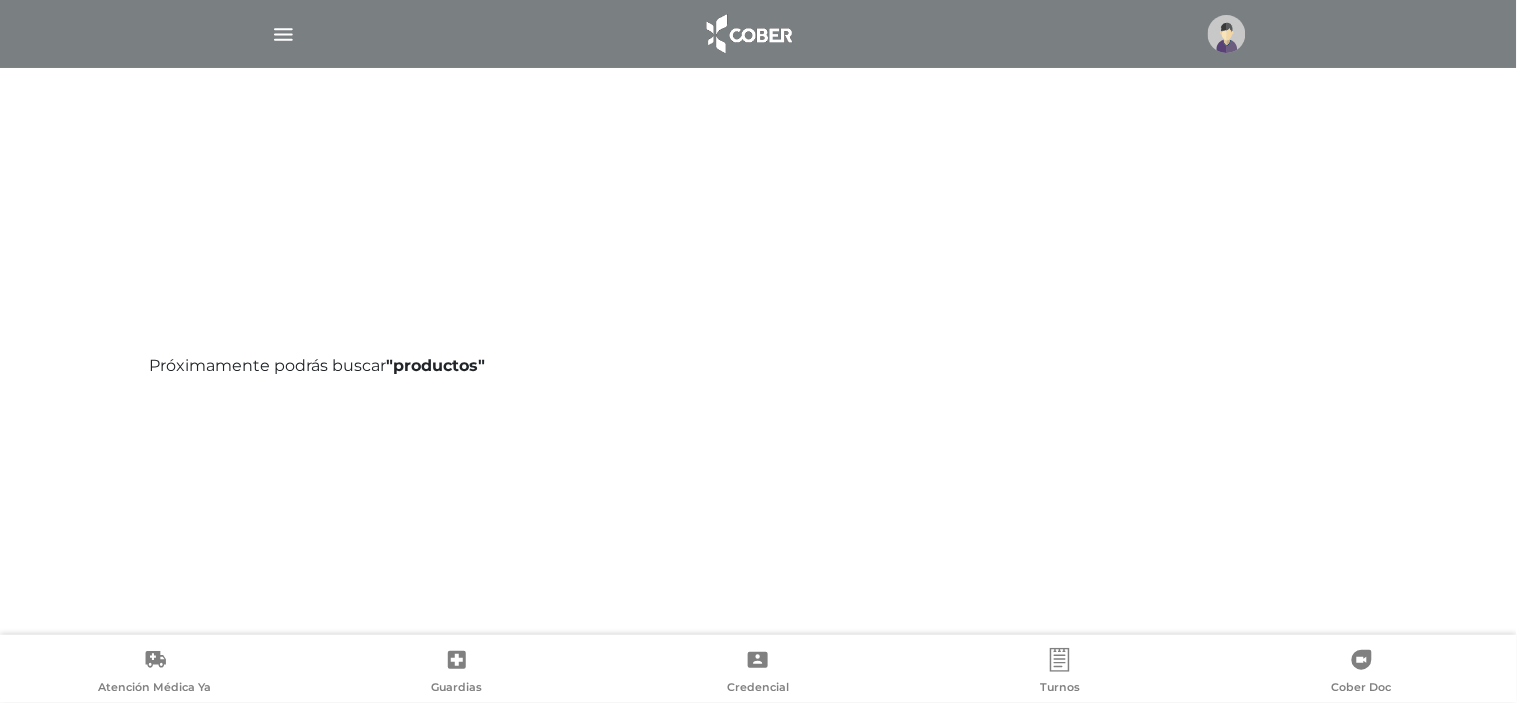 click at bounding box center [748, 34] 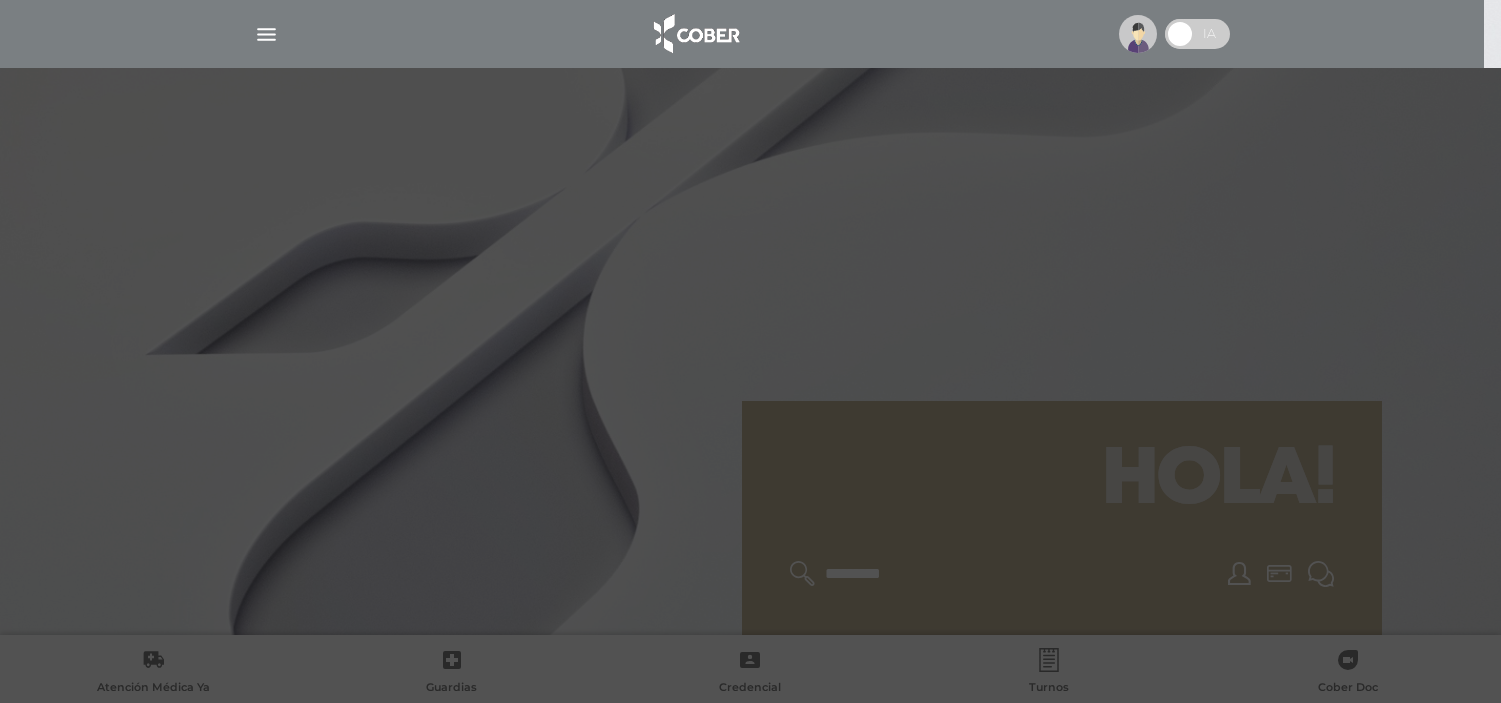 scroll, scrollTop: 0, scrollLeft: 0, axis: both 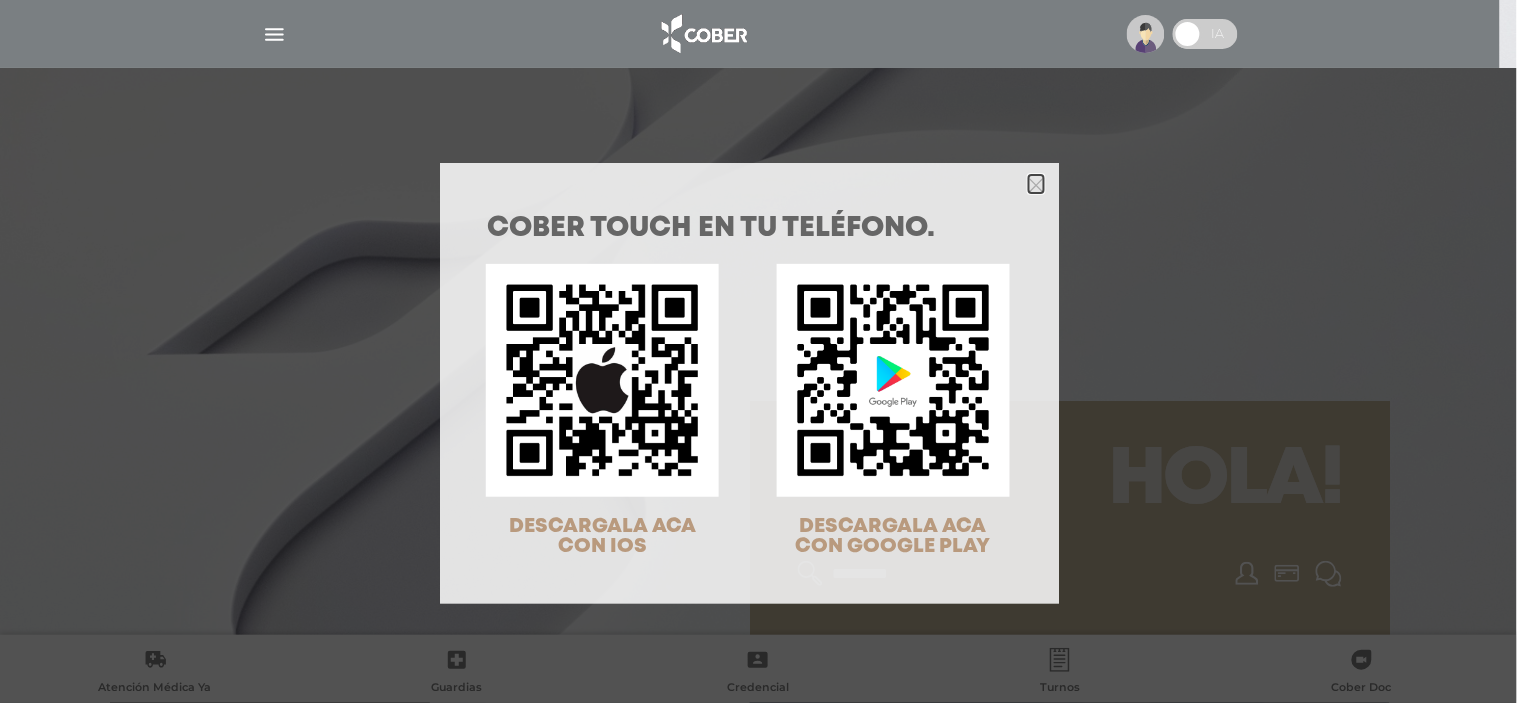 click 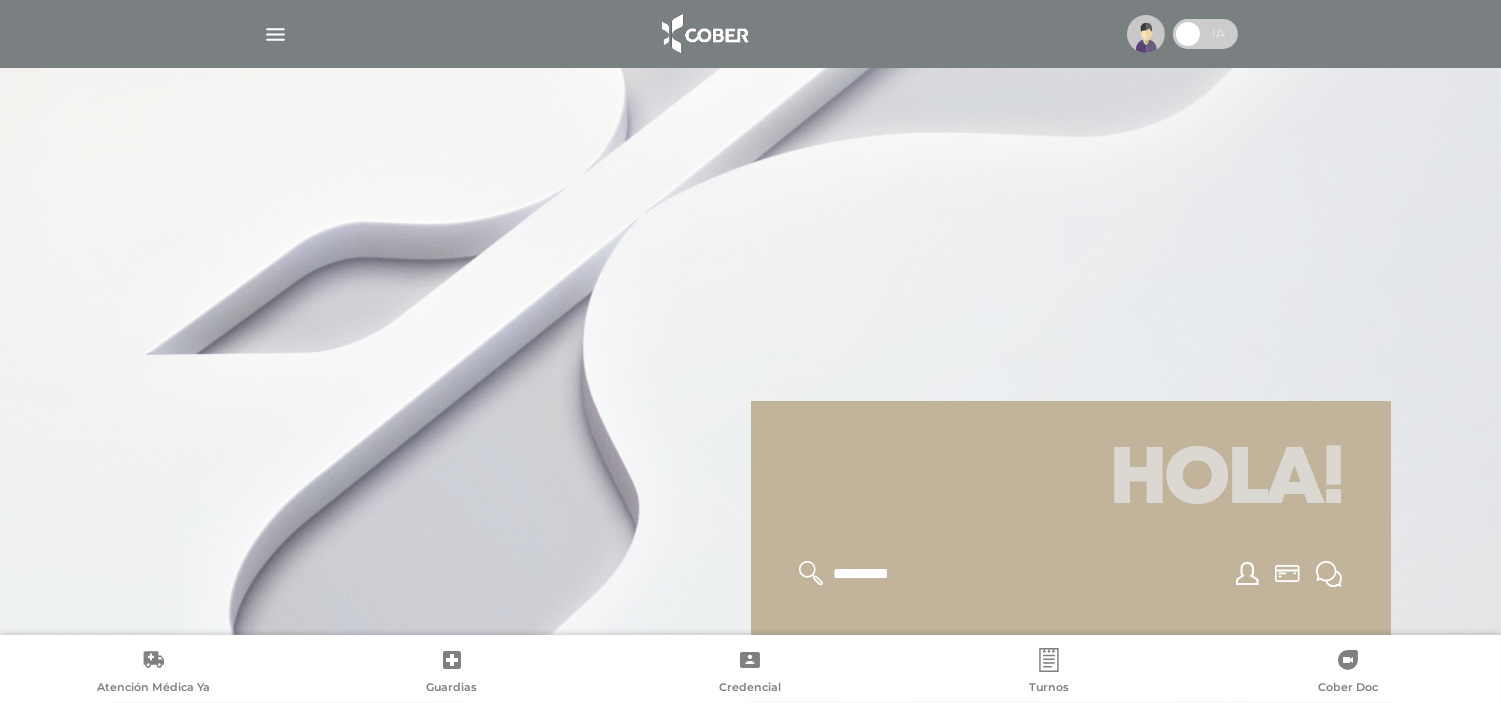 click at bounding box center (913, 574) 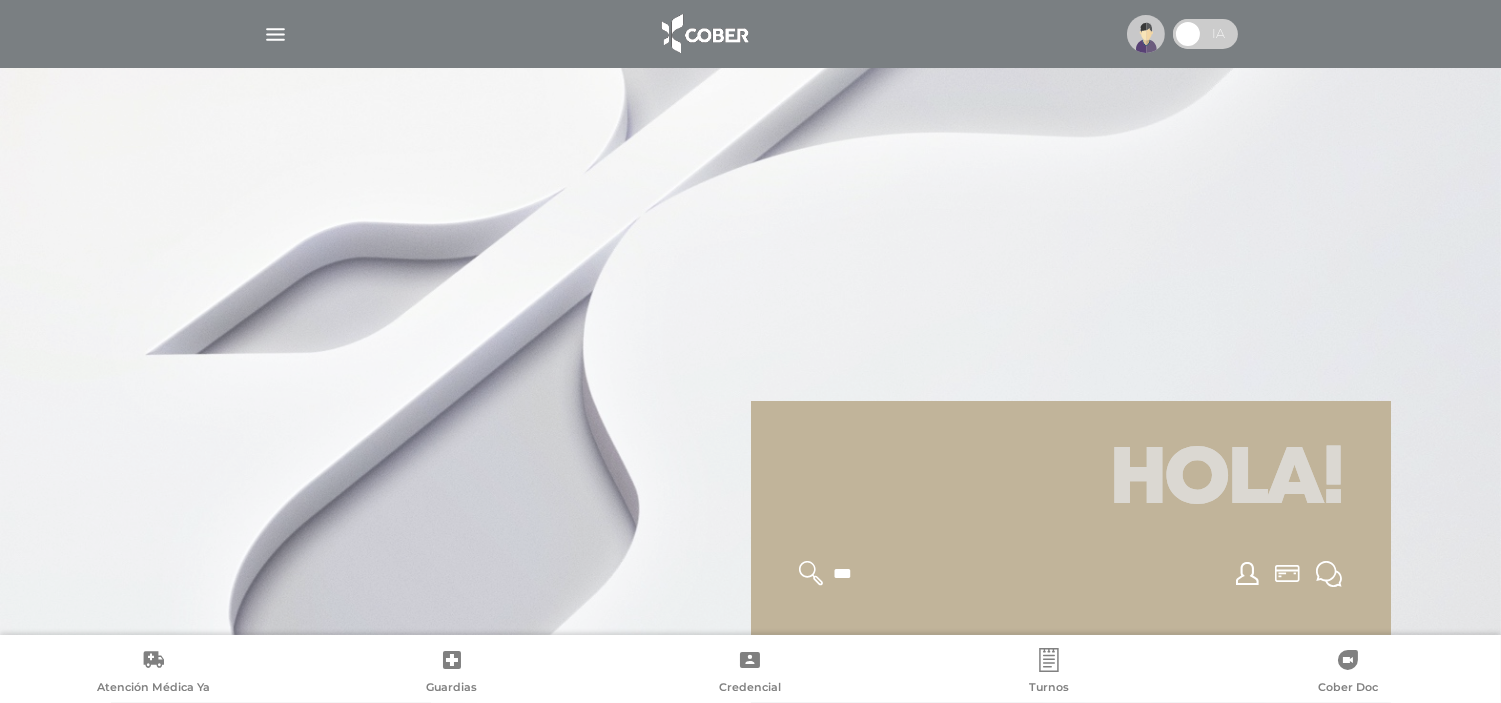 type on "***" 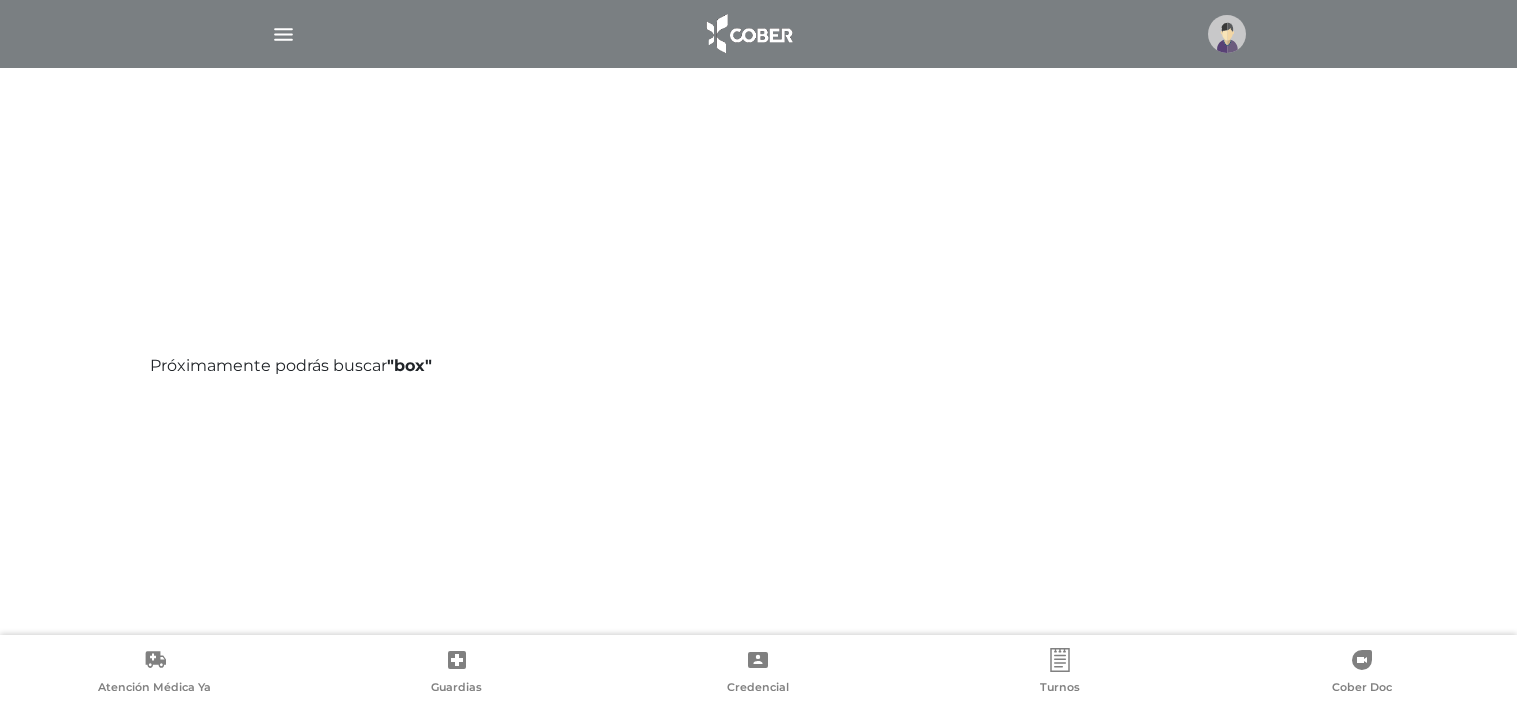 scroll, scrollTop: 0, scrollLeft: 0, axis: both 